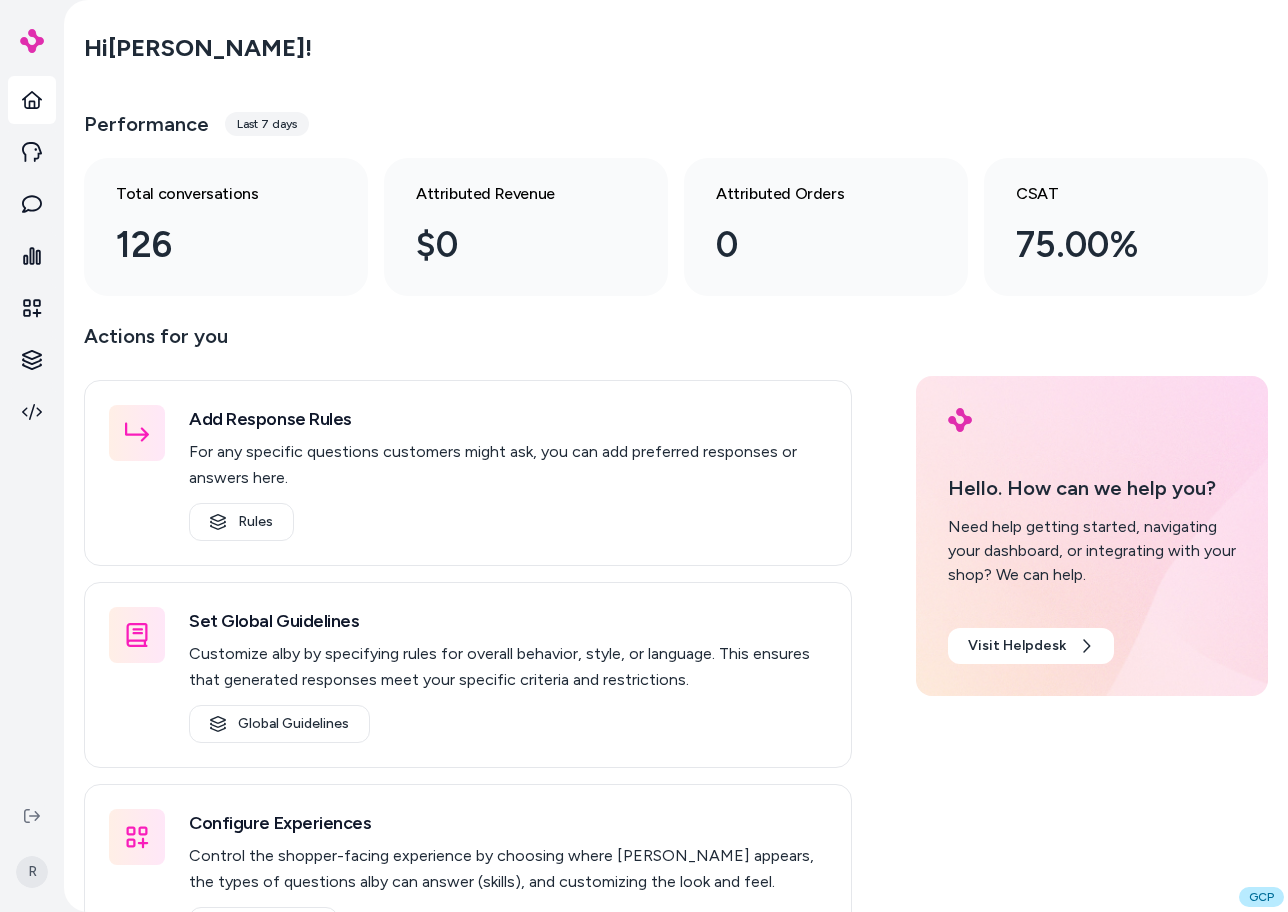 scroll, scrollTop: 0, scrollLeft: 0, axis: both 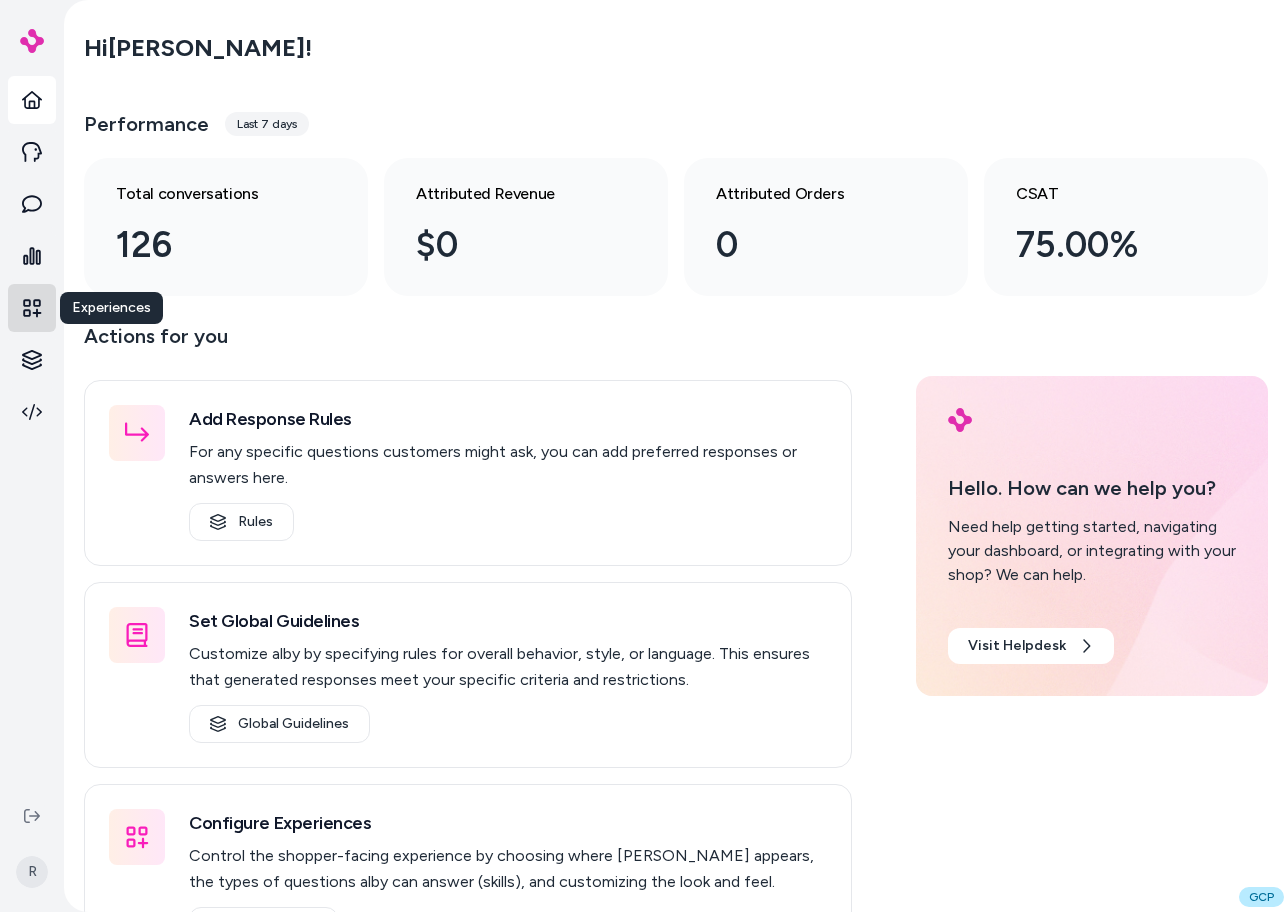 click 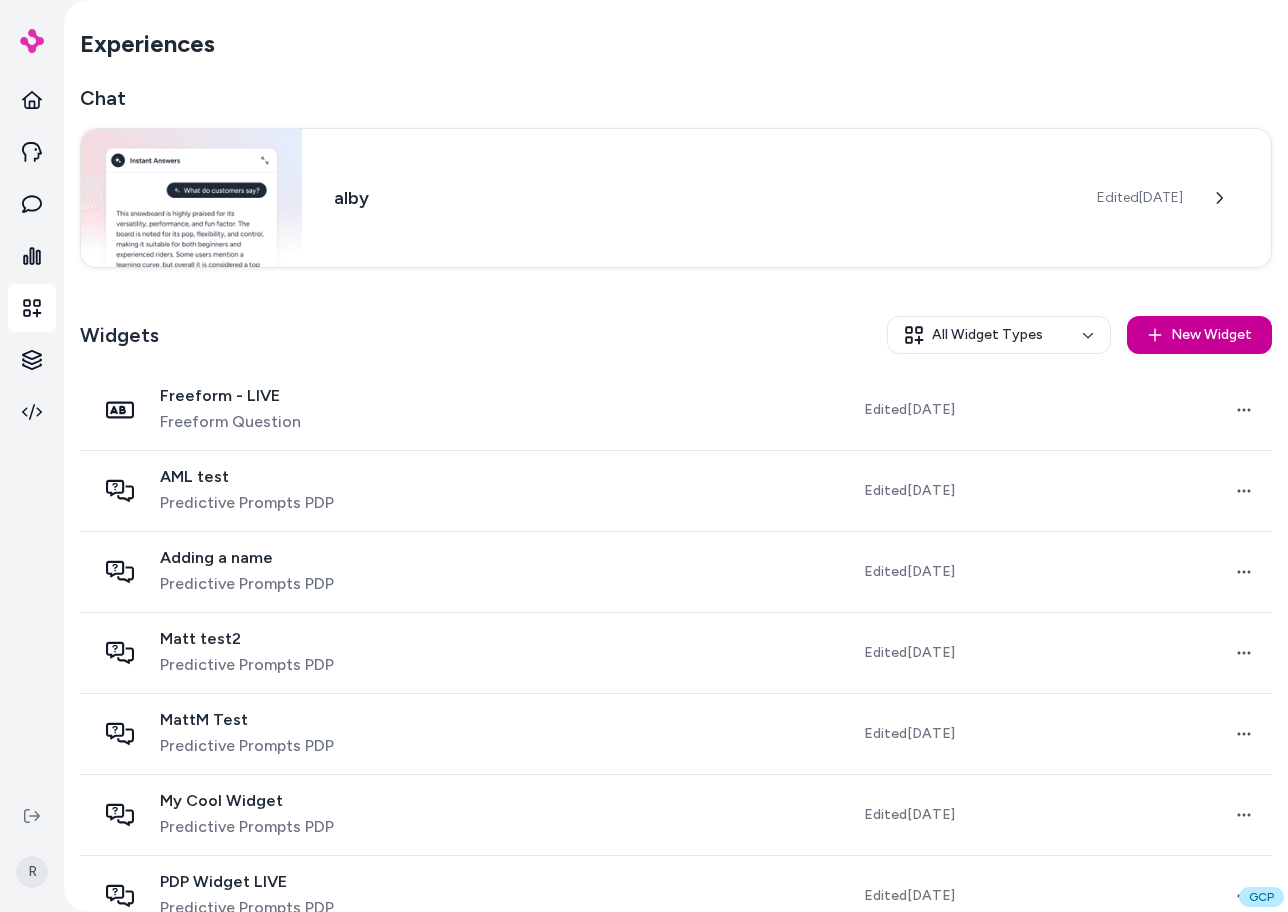 click on "New Widget" at bounding box center [1199, 335] 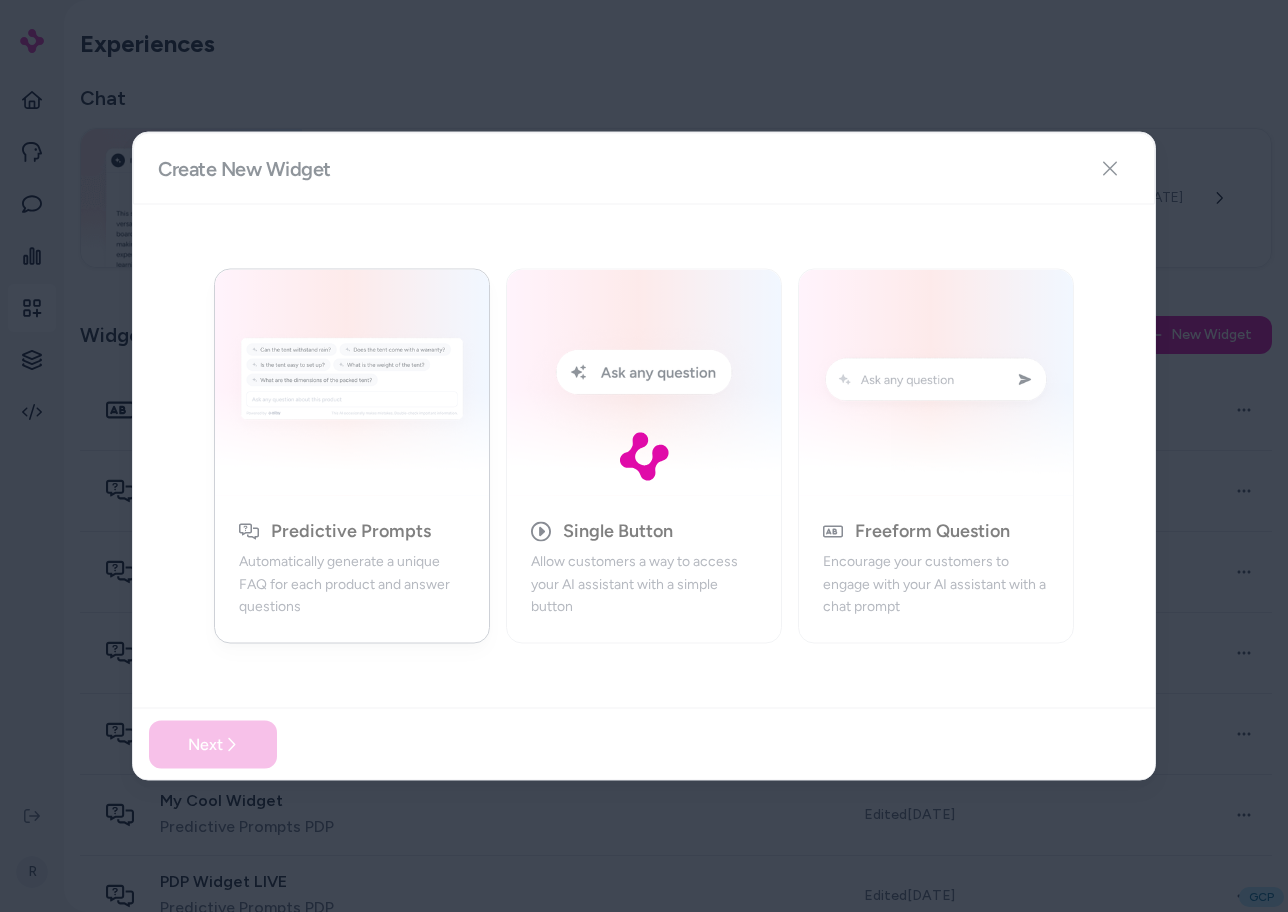 click at bounding box center (644, 456) 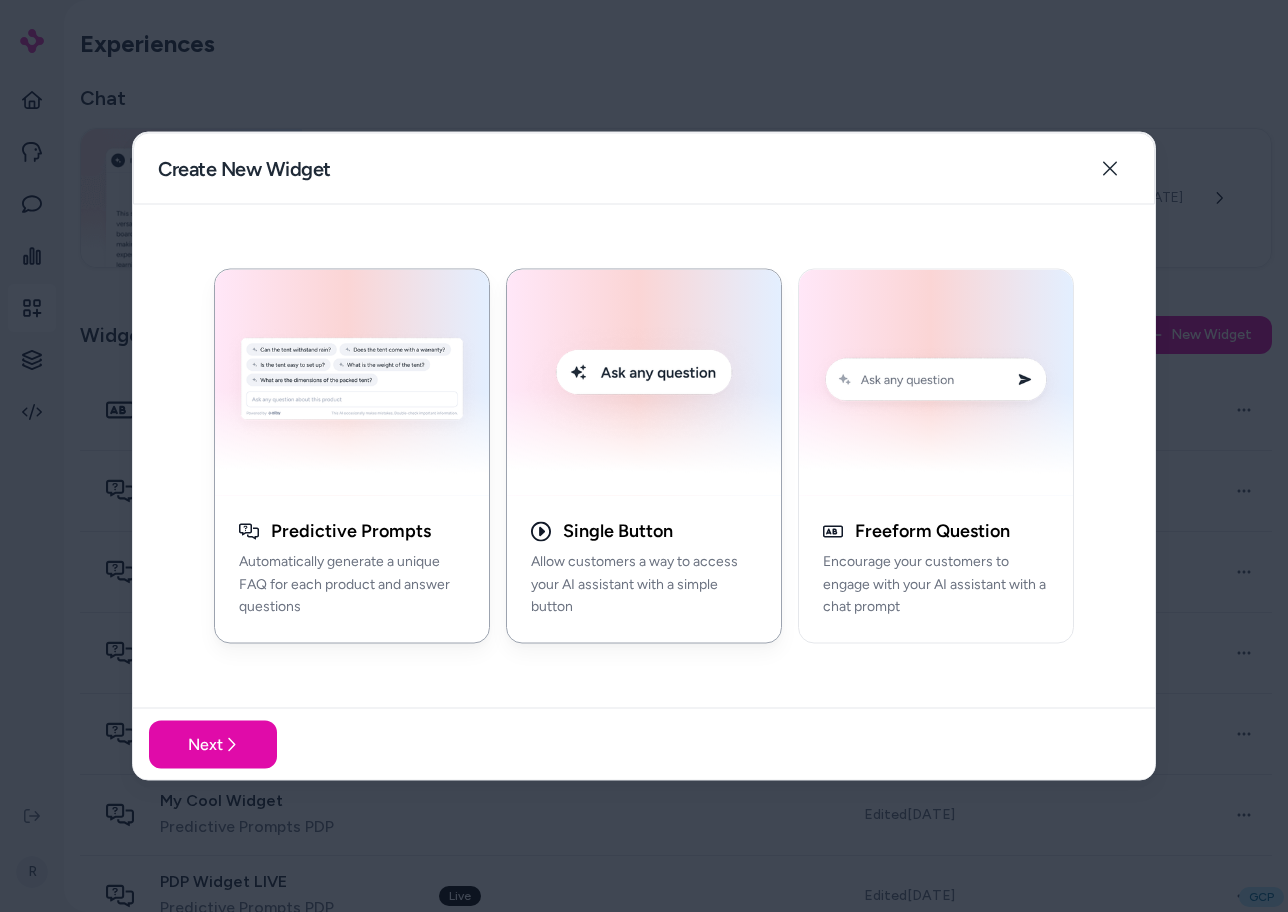 click on "Single Button Allow customers a way to access your AI assistant with a simple button" at bounding box center [644, 577] 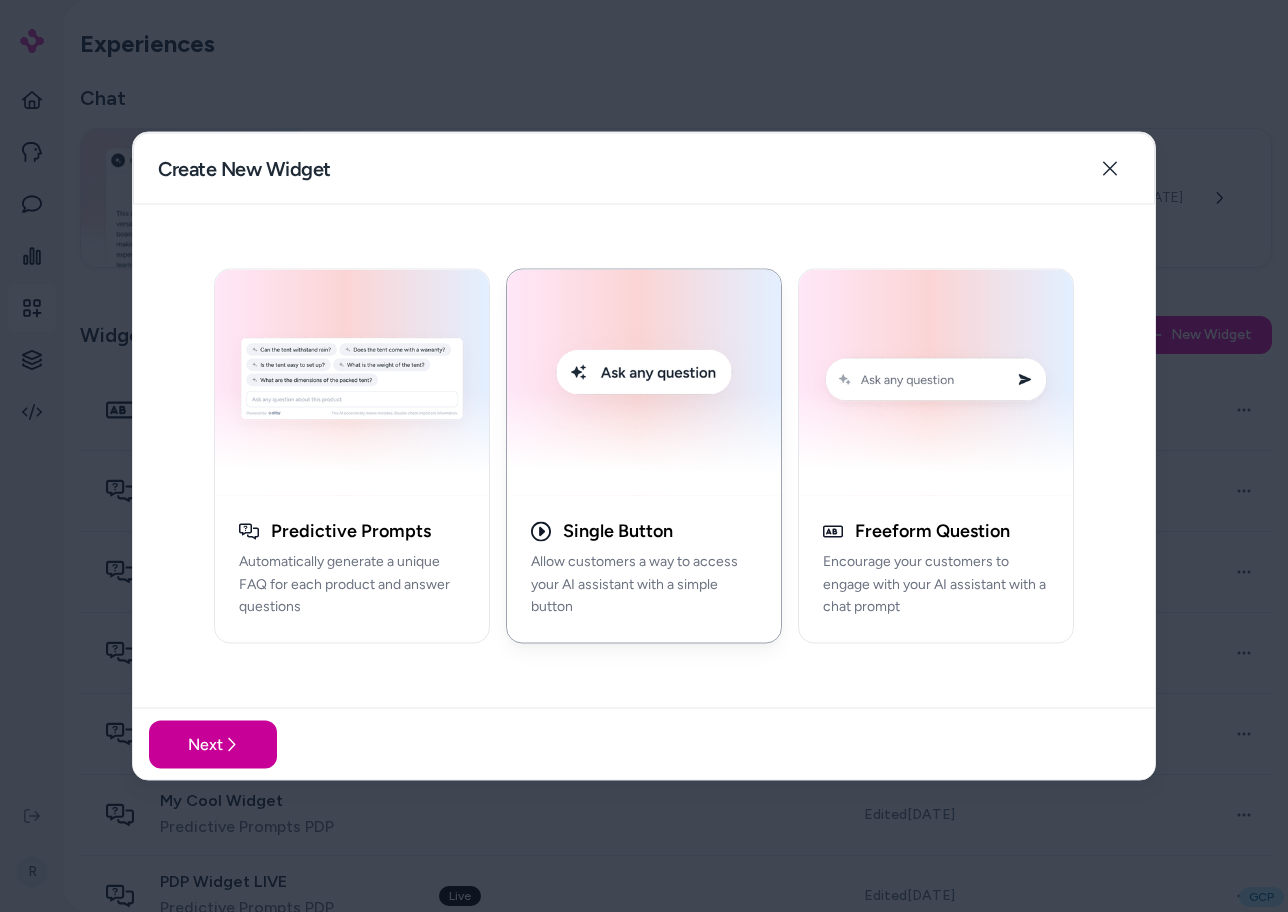 click on "Next" at bounding box center (213, 744) 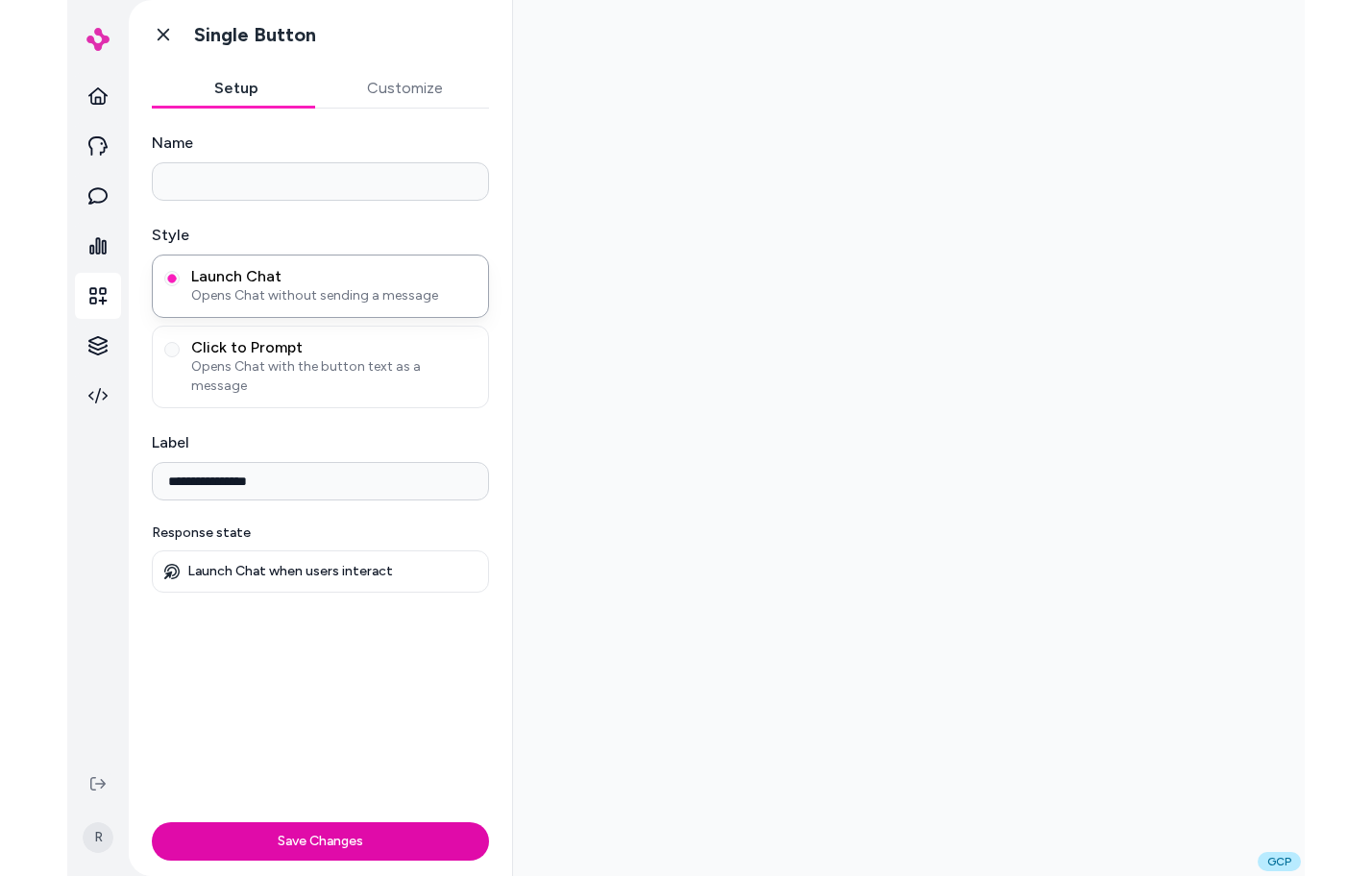 scroll, scrollTop: 0, scrollLeft: 0, axis: both 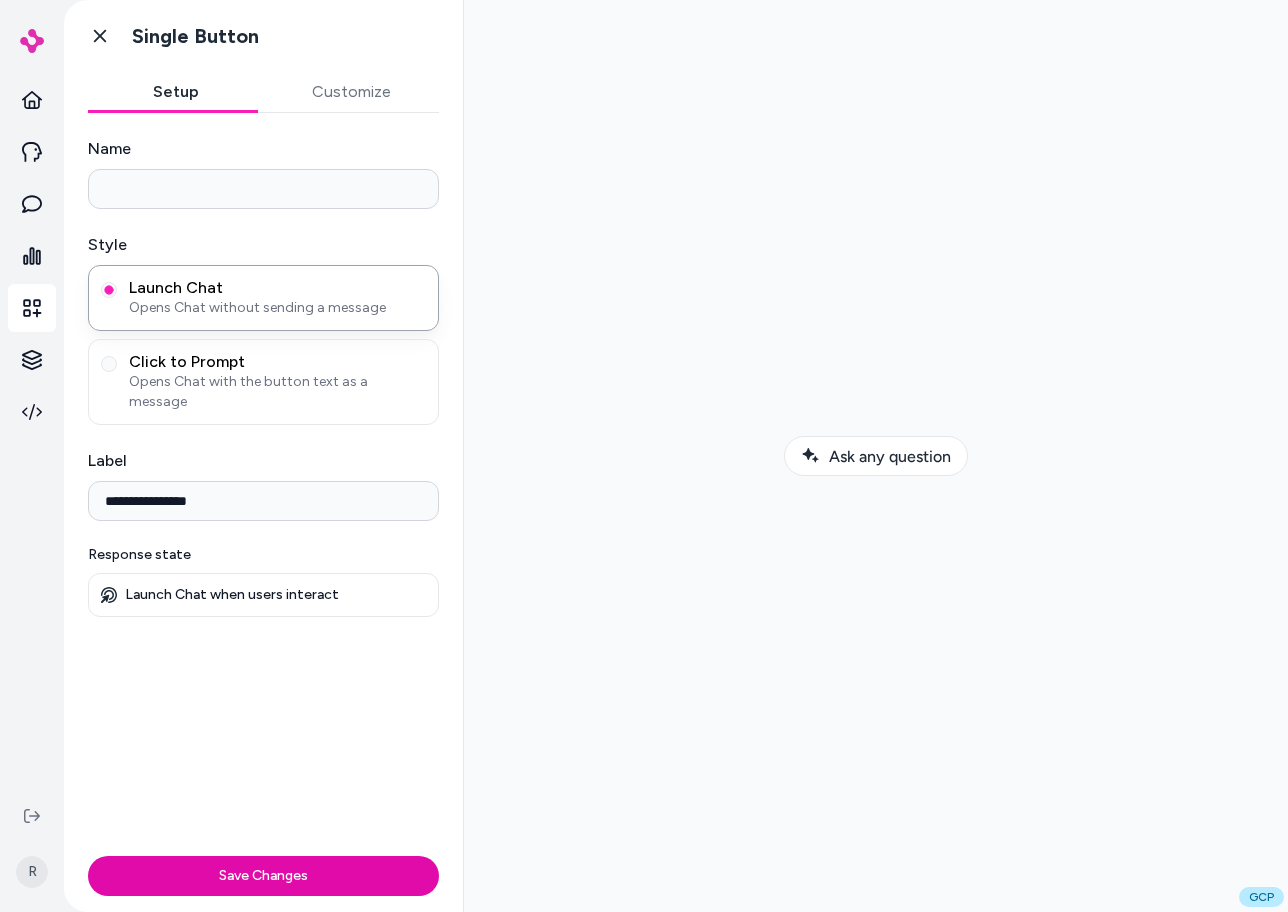 click on "Name" at bounding box center (263, 189) 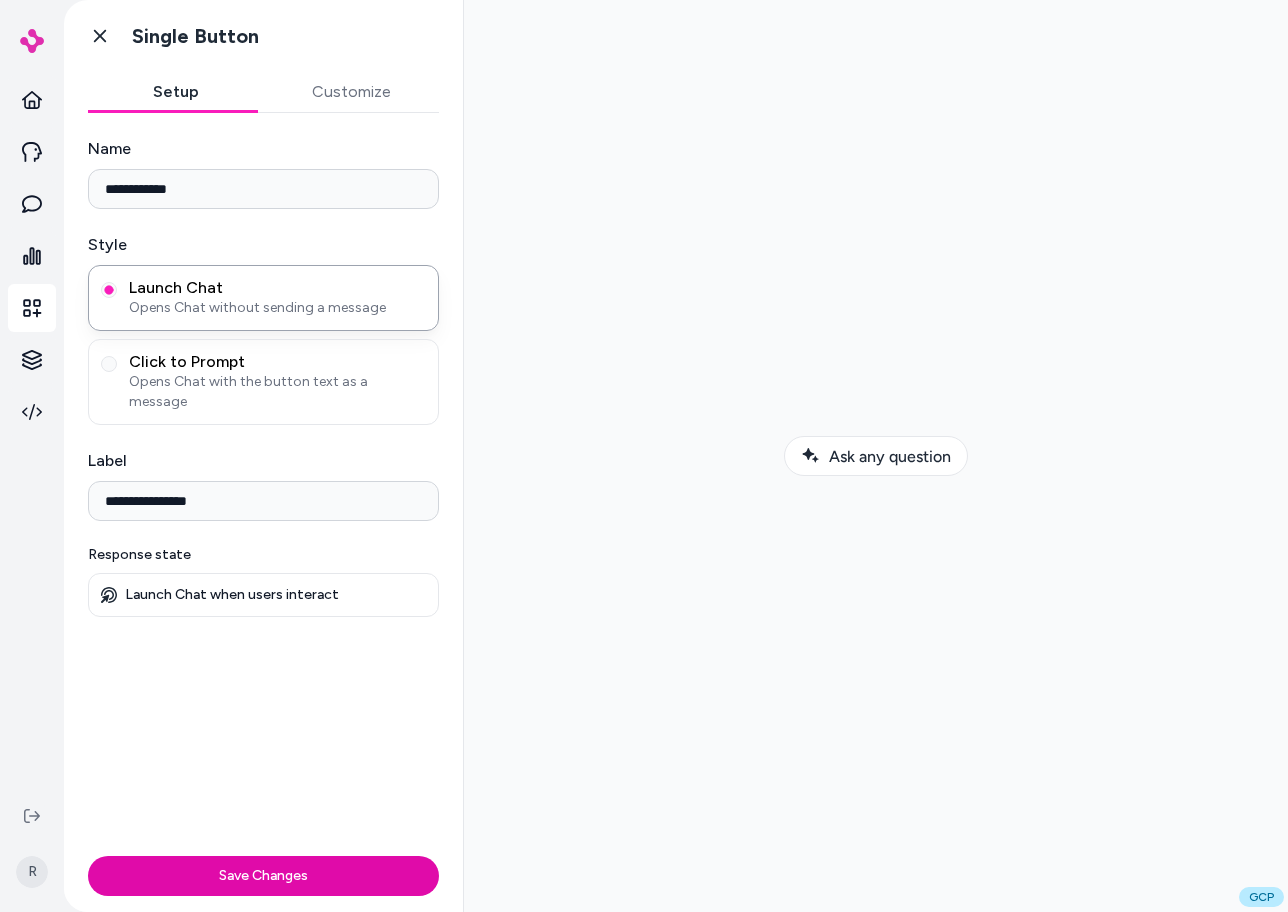 type on "**********" 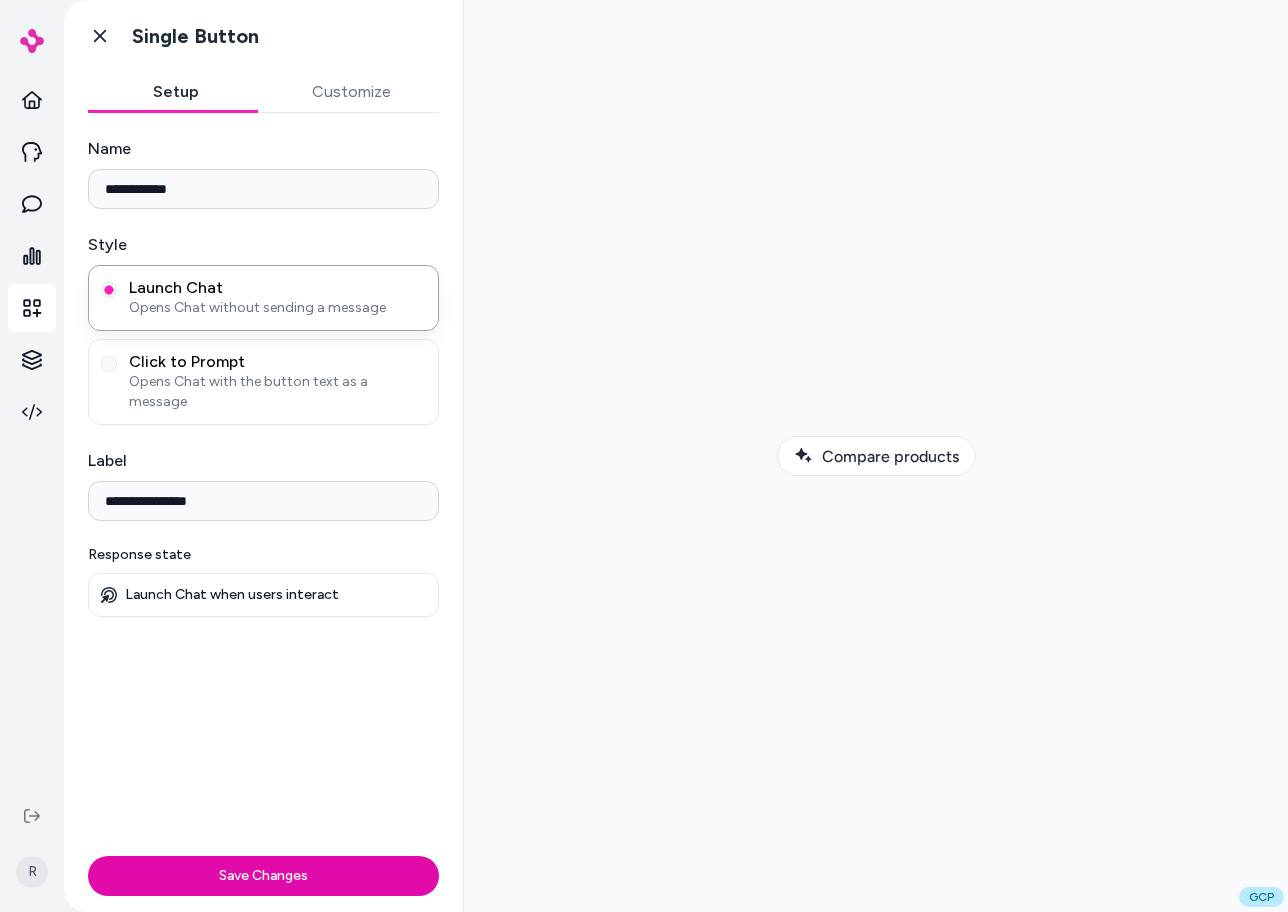 type on "**********" 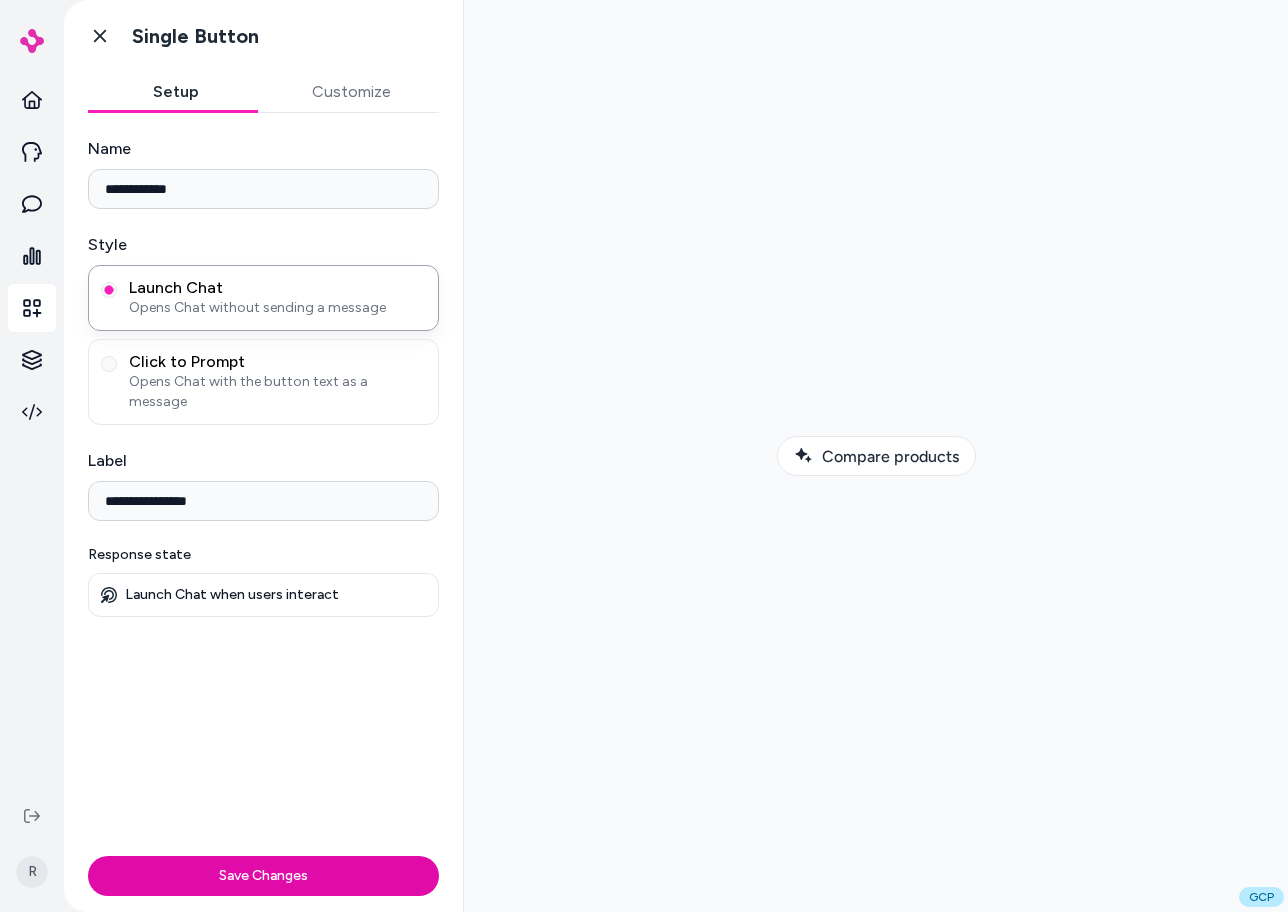 click on "Label" at bounding box center [263, 461] 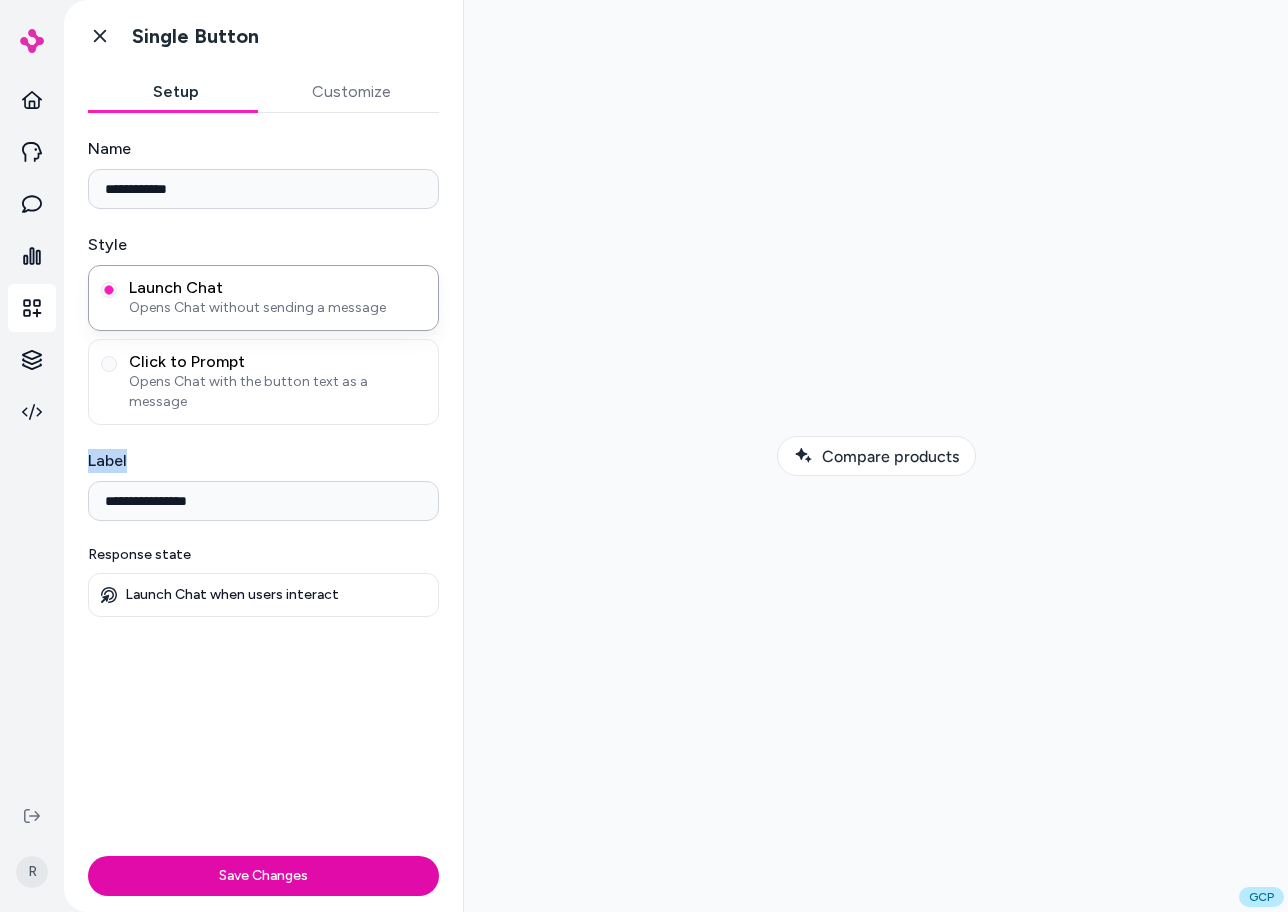 drag, startPoint x: 270, startPoint y: 429, endPoint x: 397, endPoint y: 423, distance: 127.141655 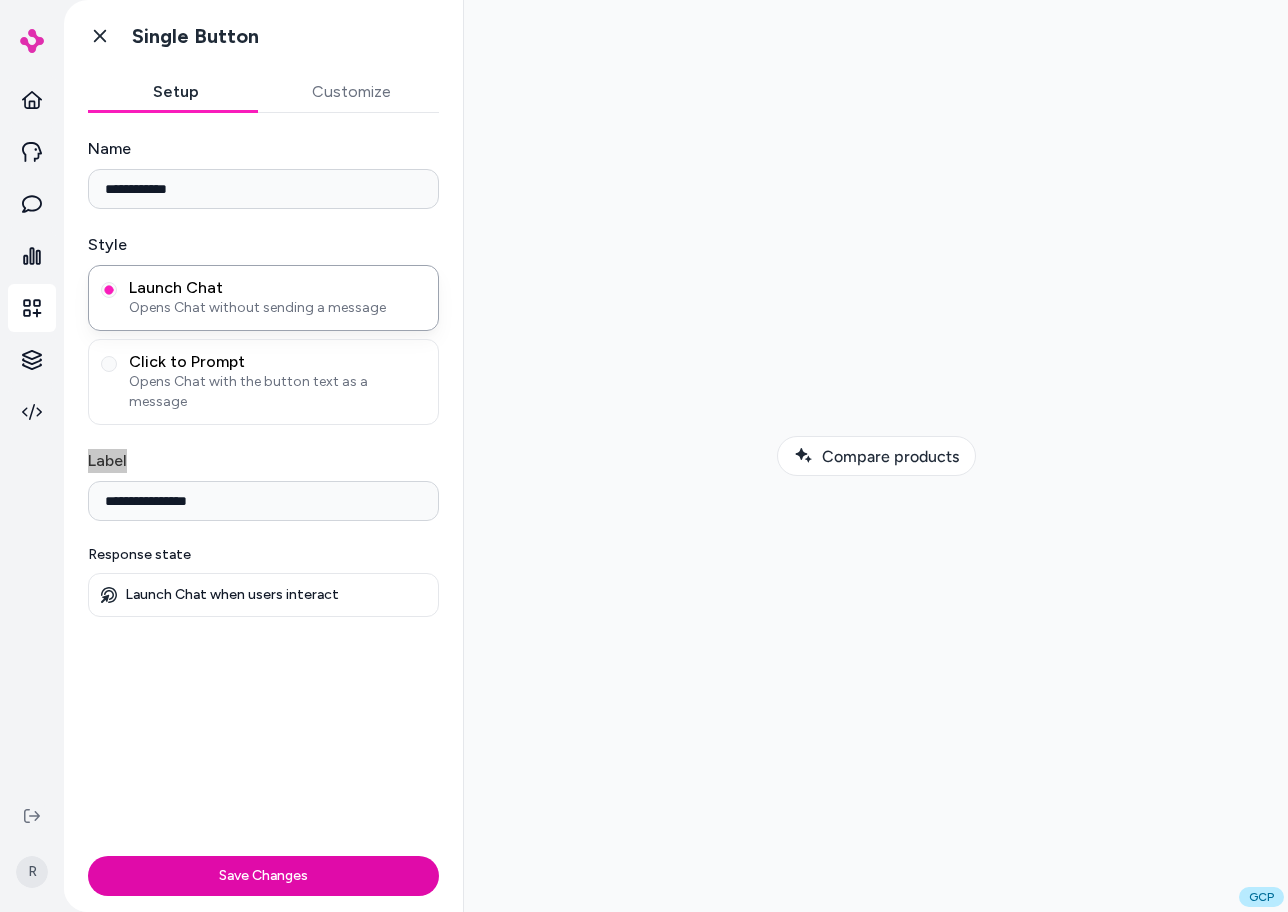 click at bounding box center [876, 456] 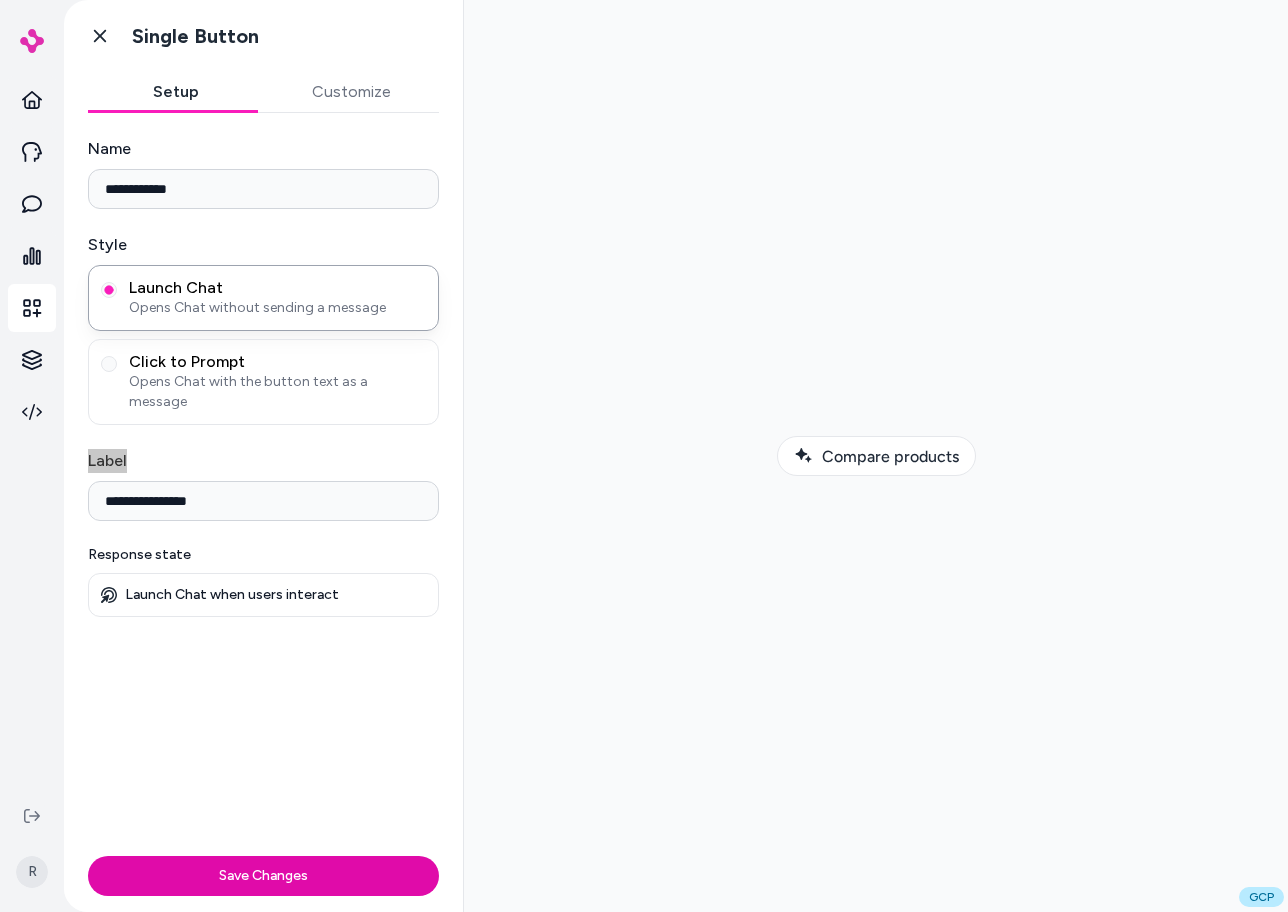 click at bounding box center (876, 456) 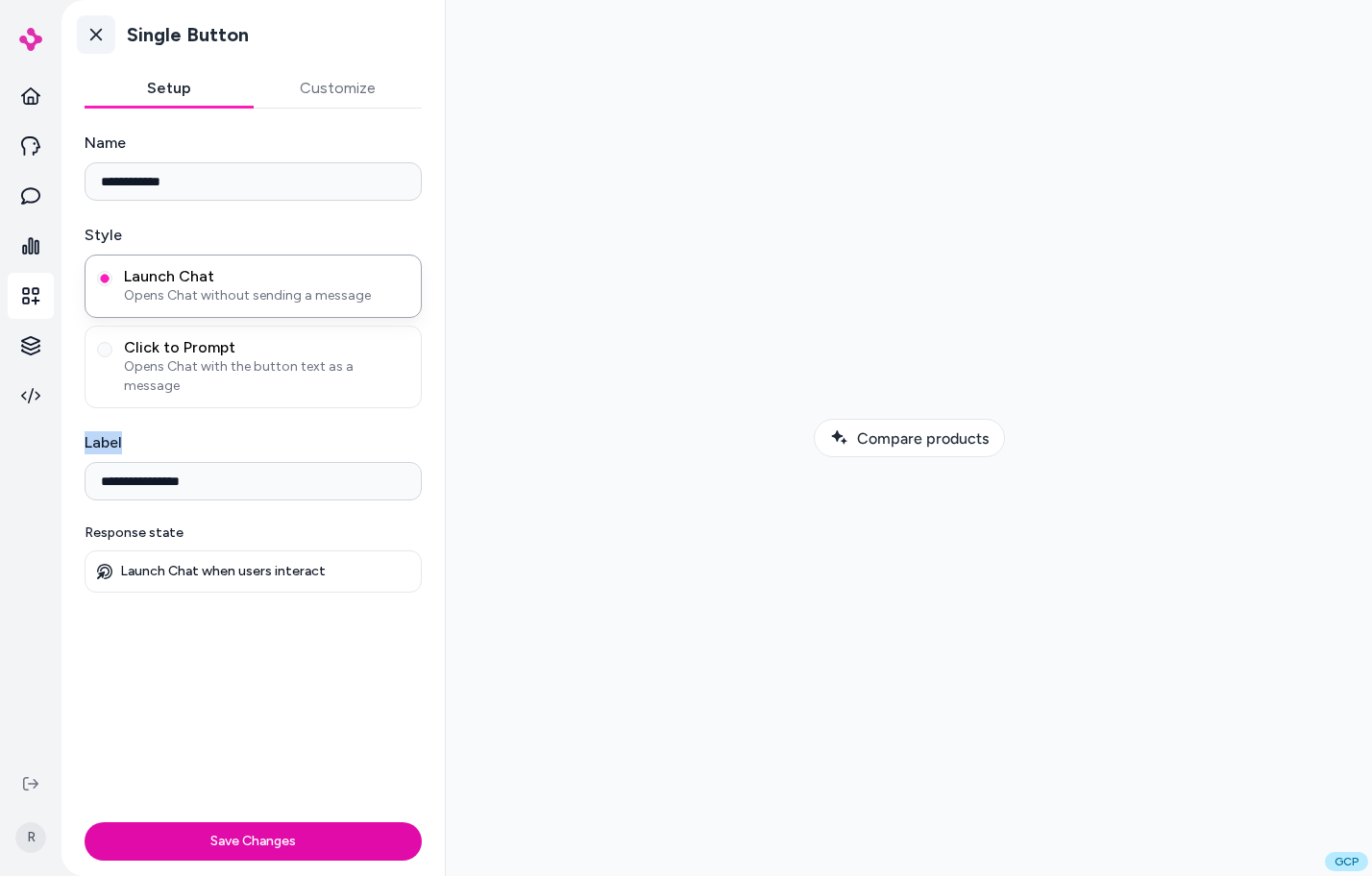 click 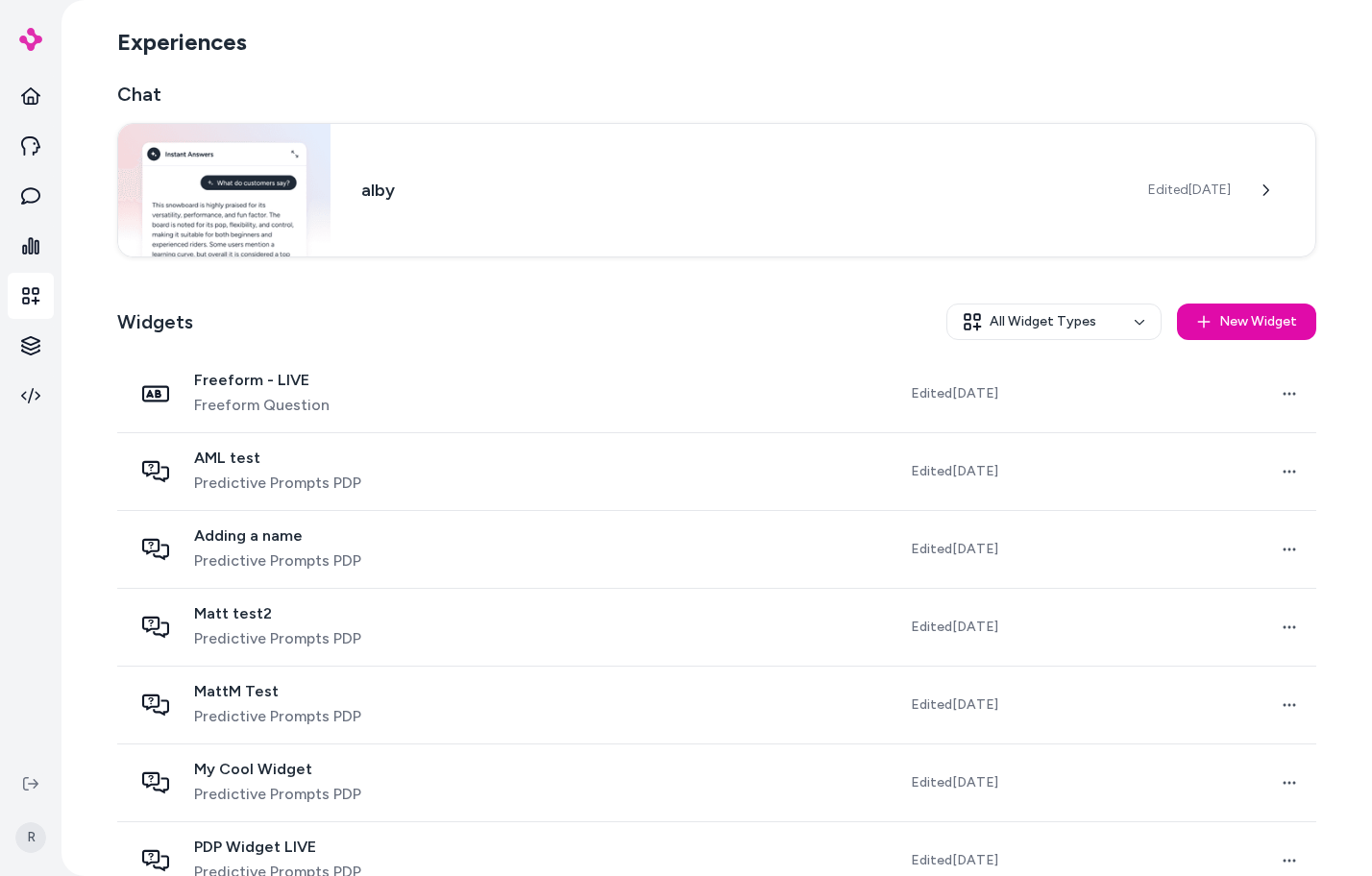 scroll, scrollTop: 0, scrollLeft: 0, axis: both 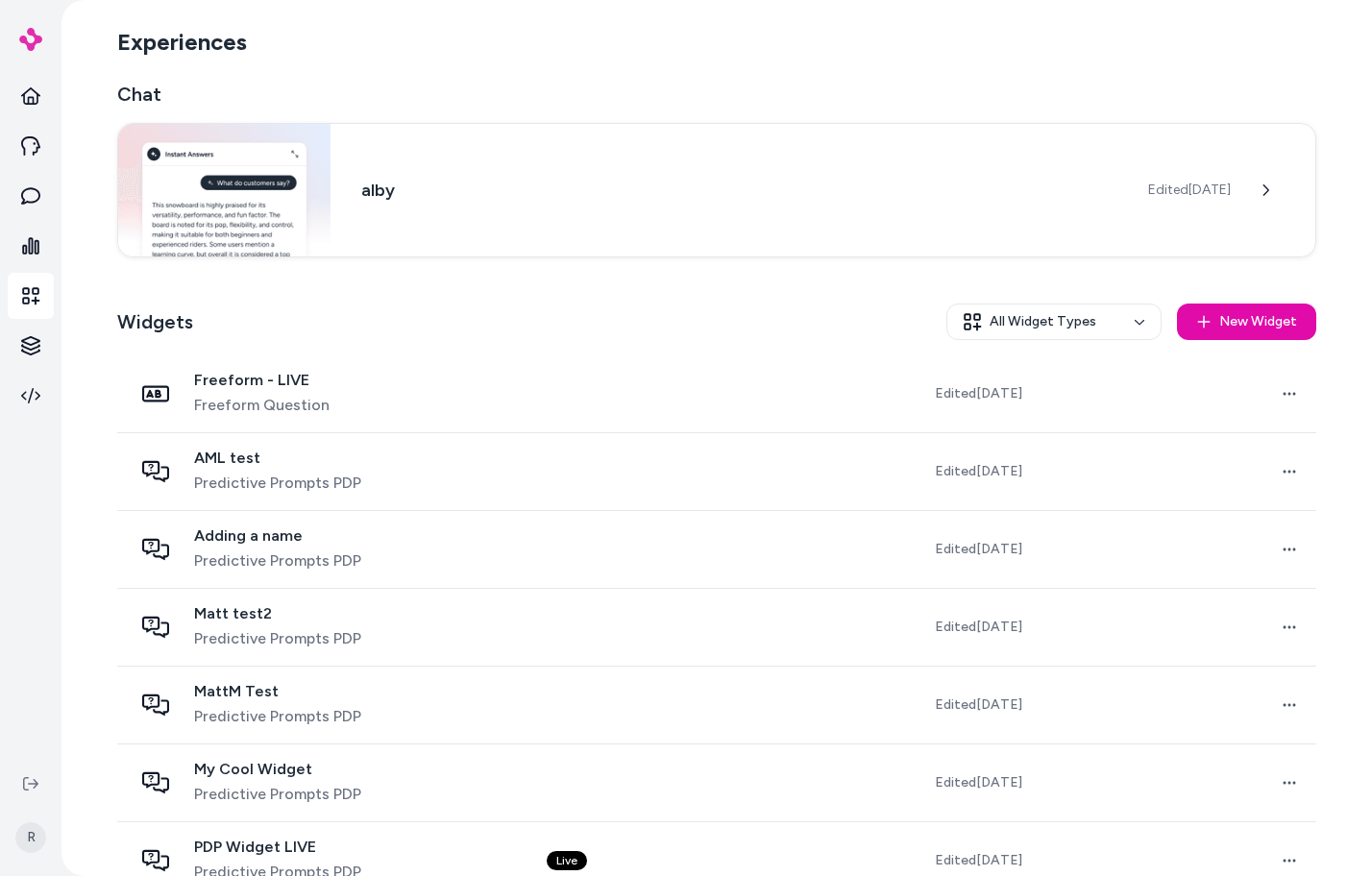 click on "Widgets All Widget Types   New Widget" at bounding box center [717, 322] 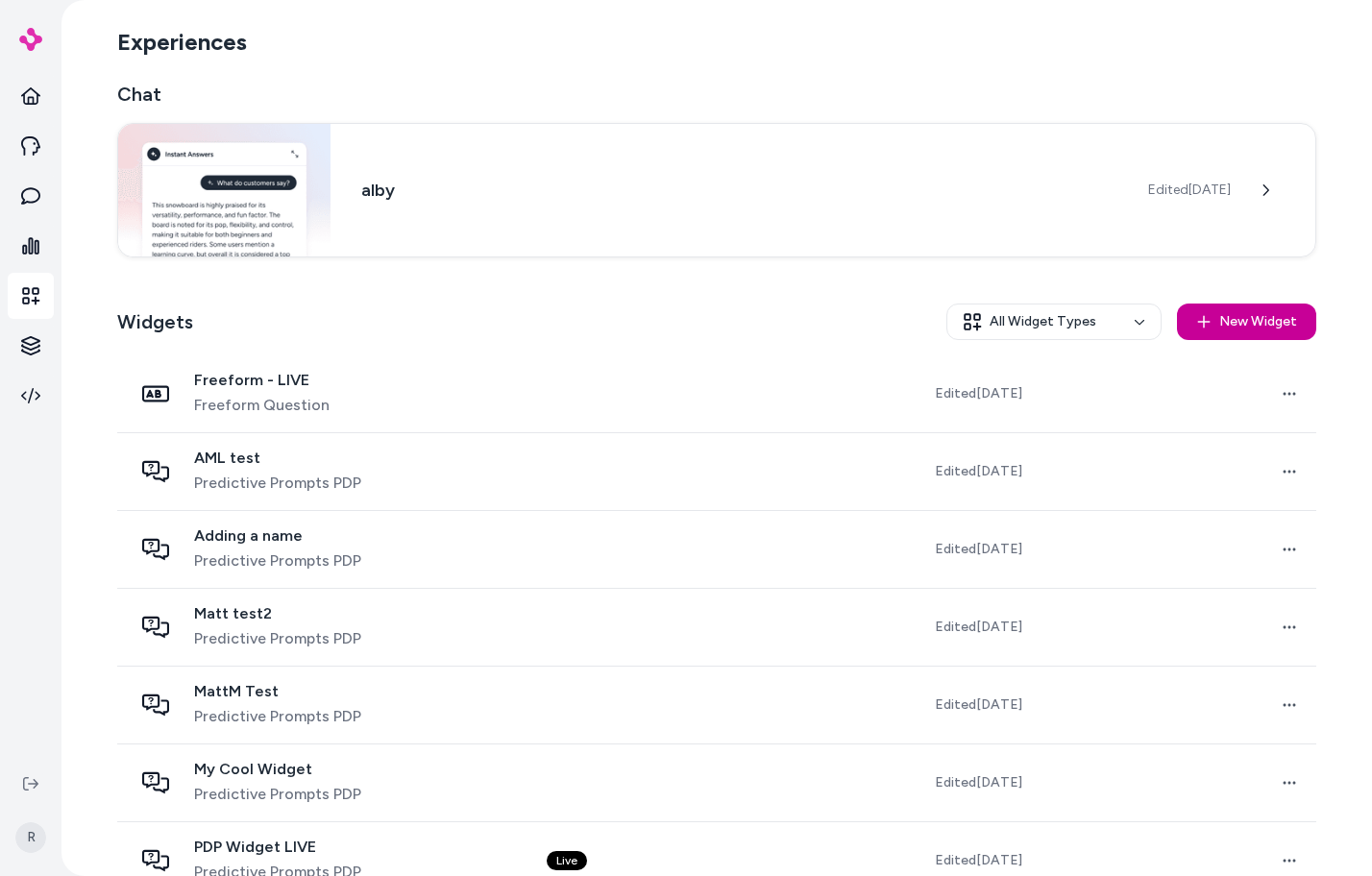click on "New Widget" at bounding box center (1246, 322) 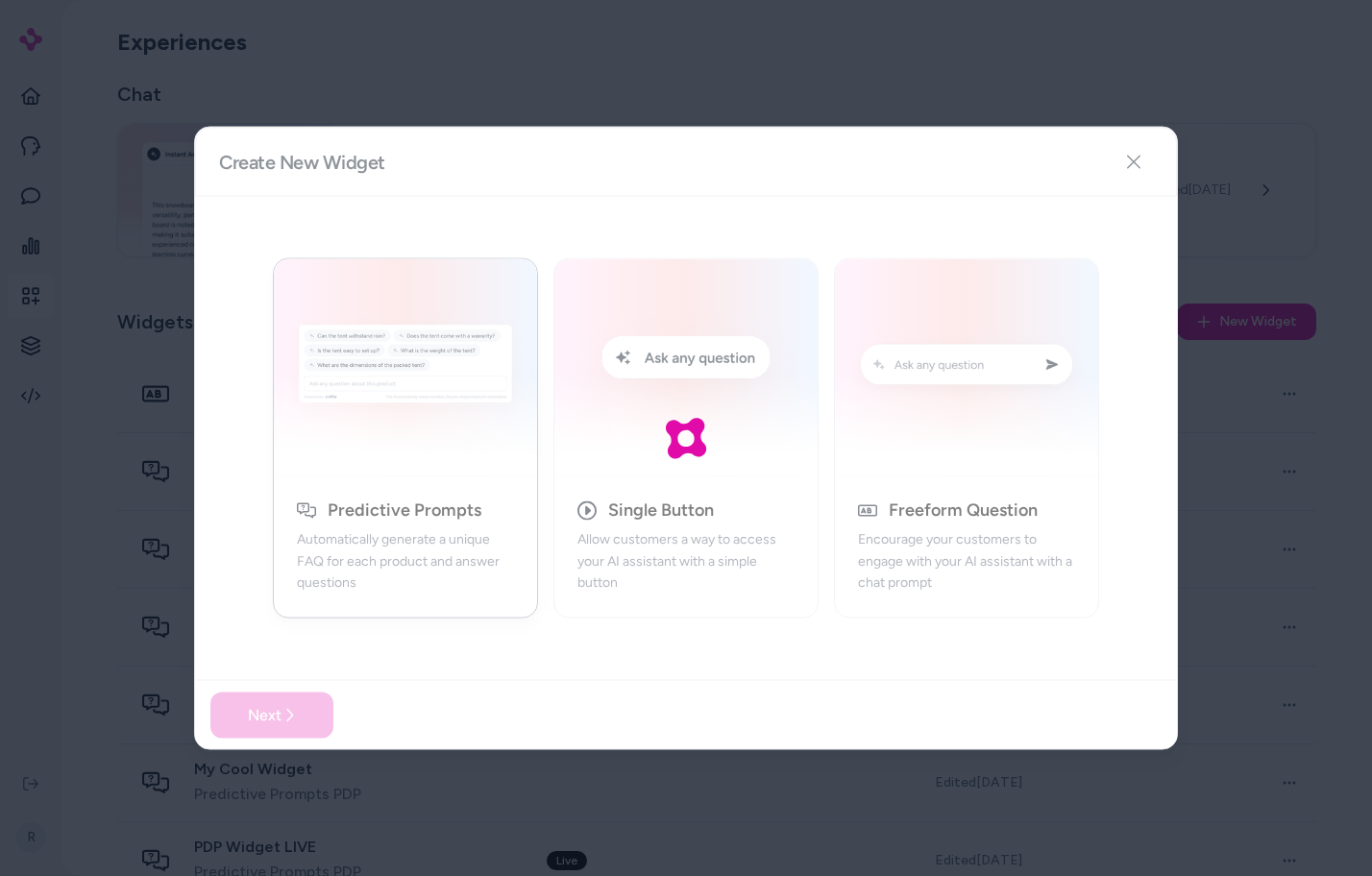 click at bounding box center (686, 438) 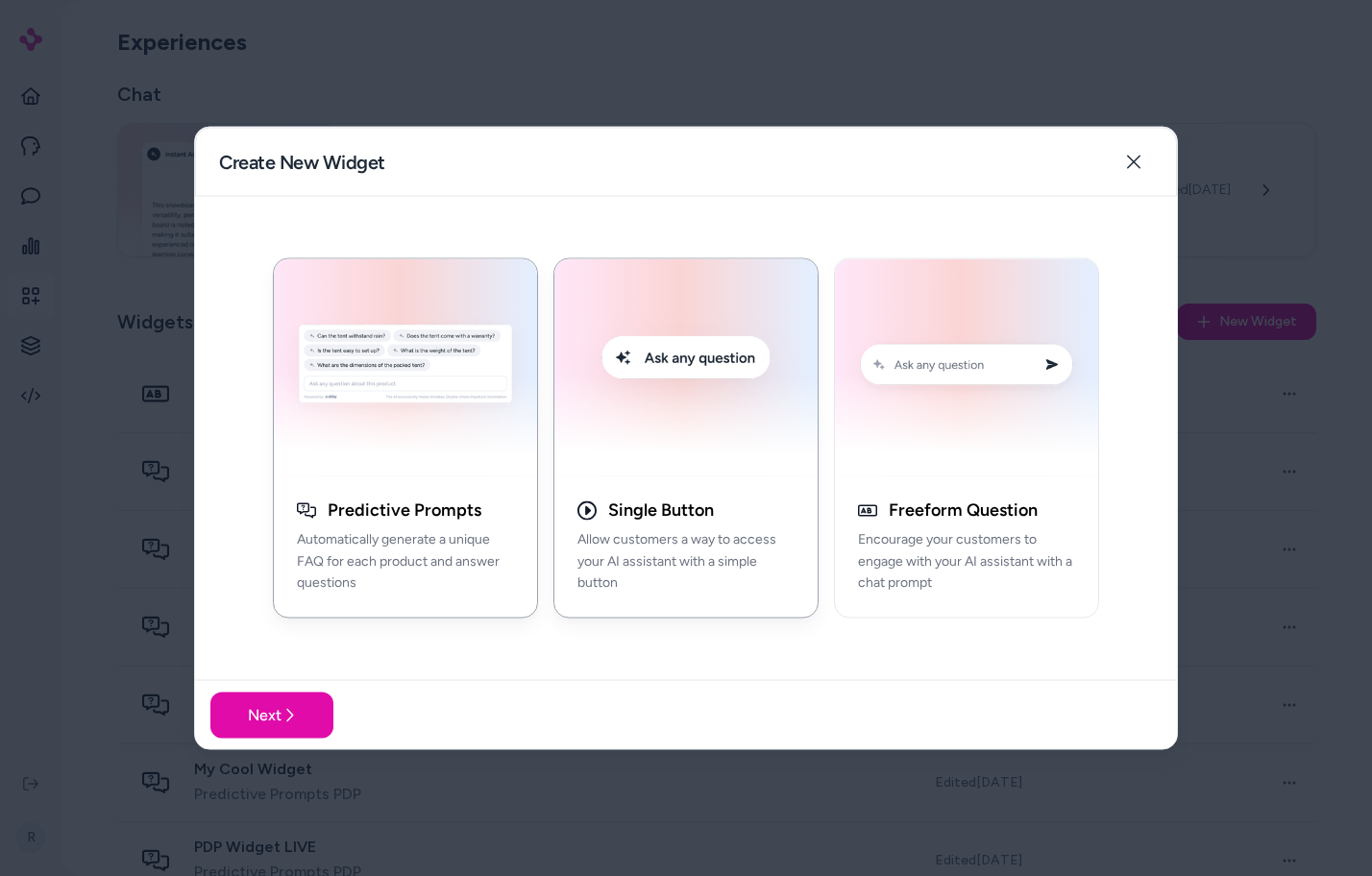 click on "Single Button" at bounding box center (686, 510) 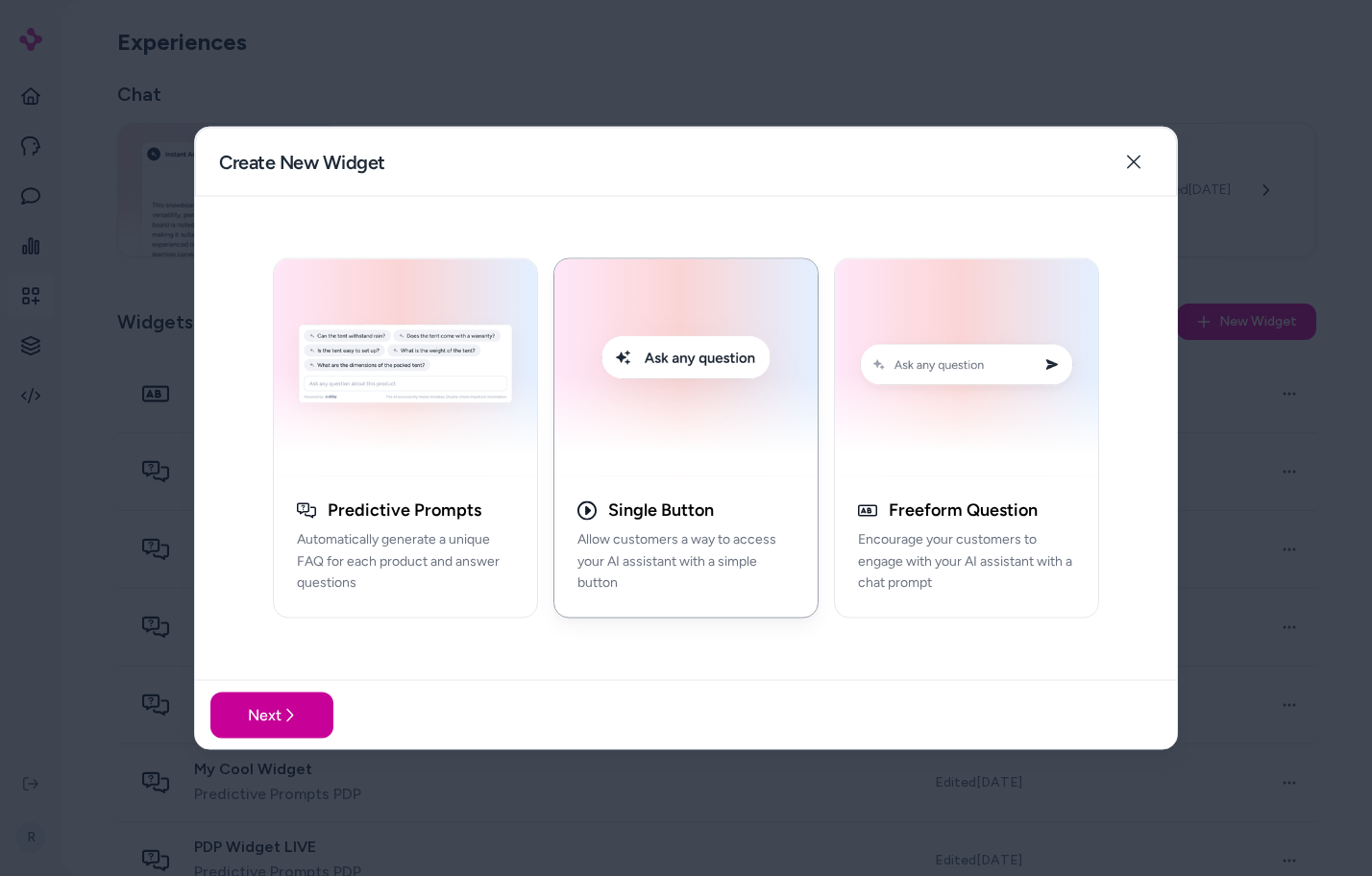click on "Next" at bounding box center [272, 715] 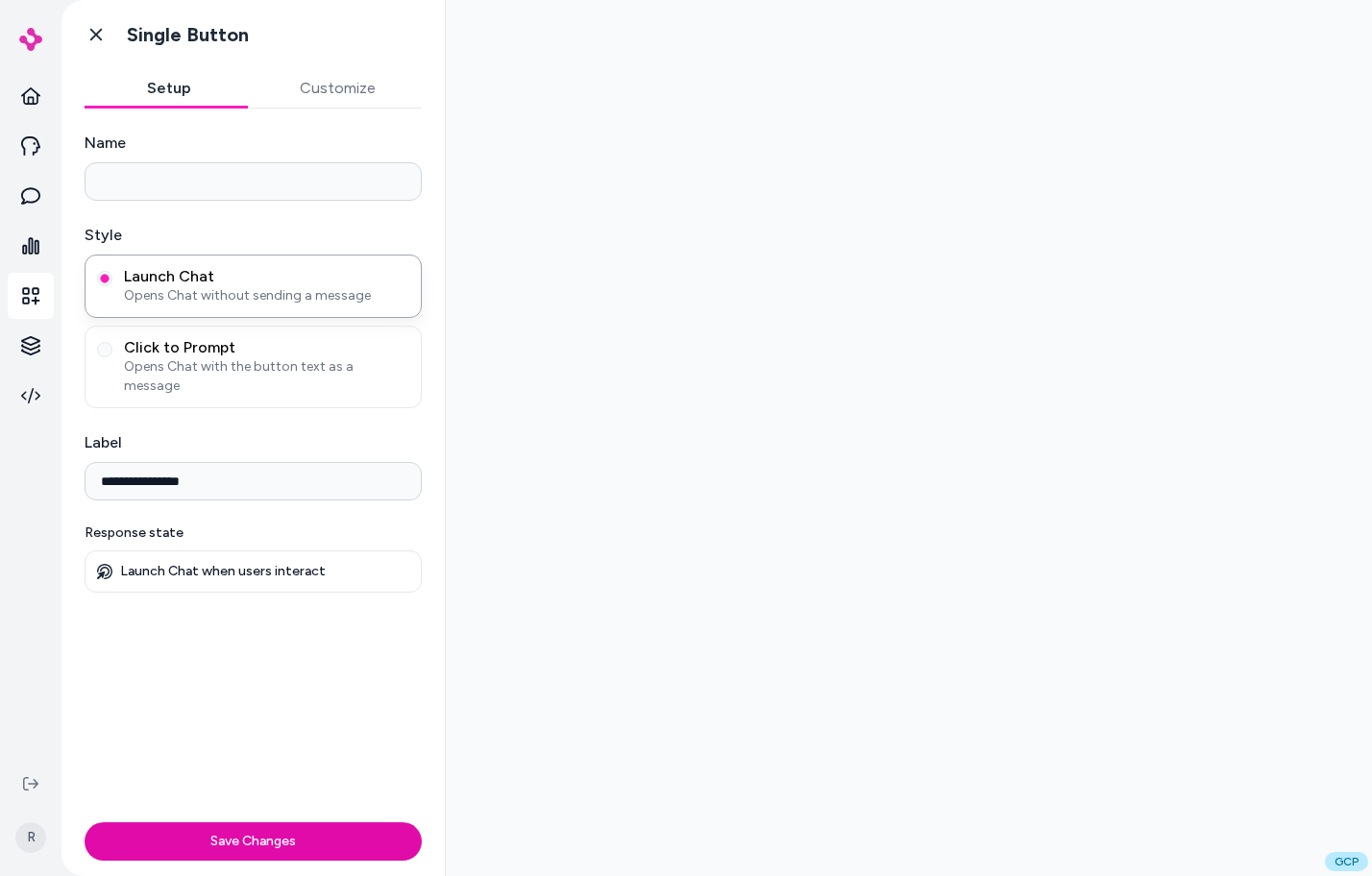 scroll, scrollTop: 0, scrollLeft: 0, axis: both 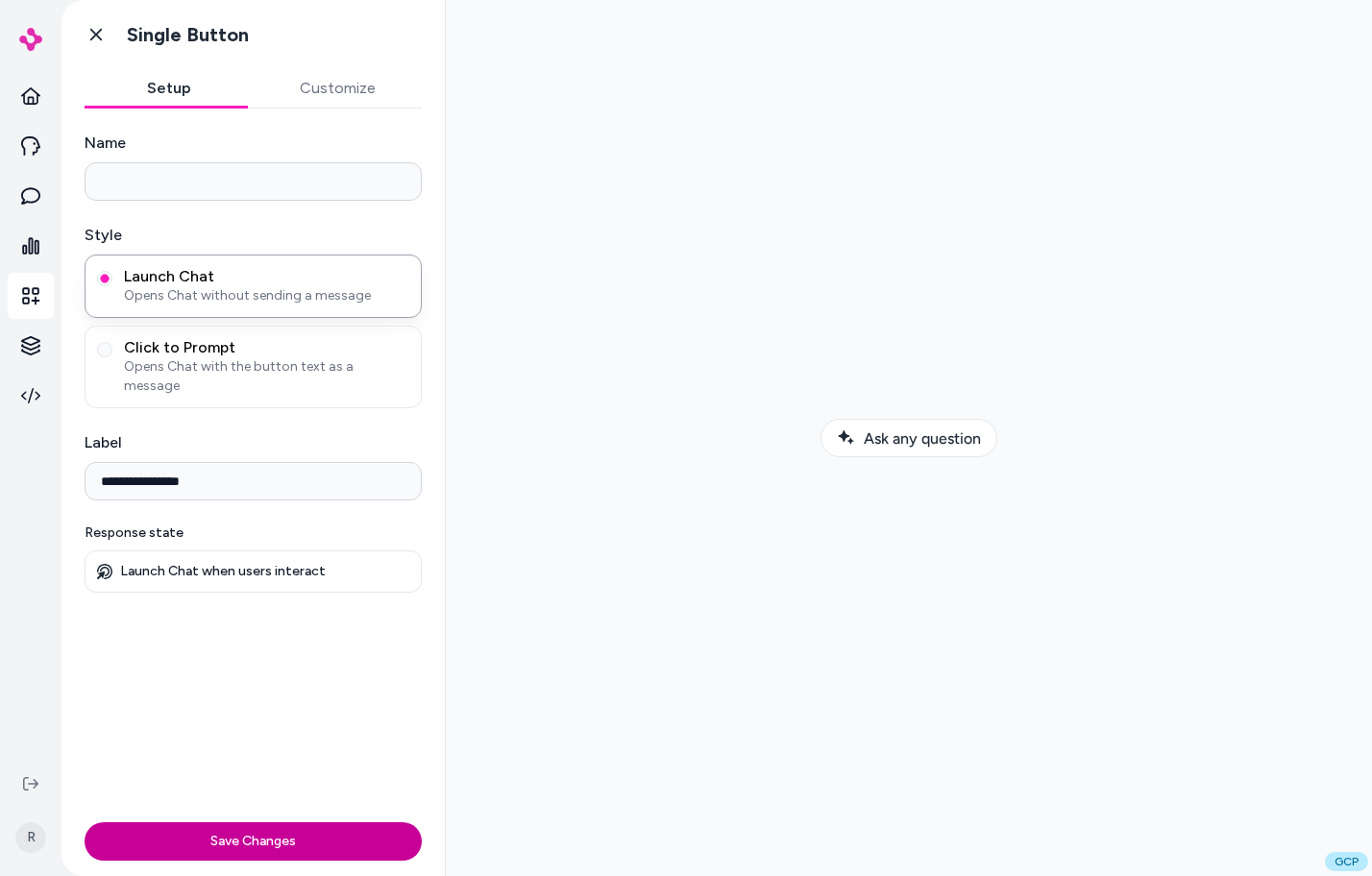 click on "Save Changes" at bounding box center [253, 841] 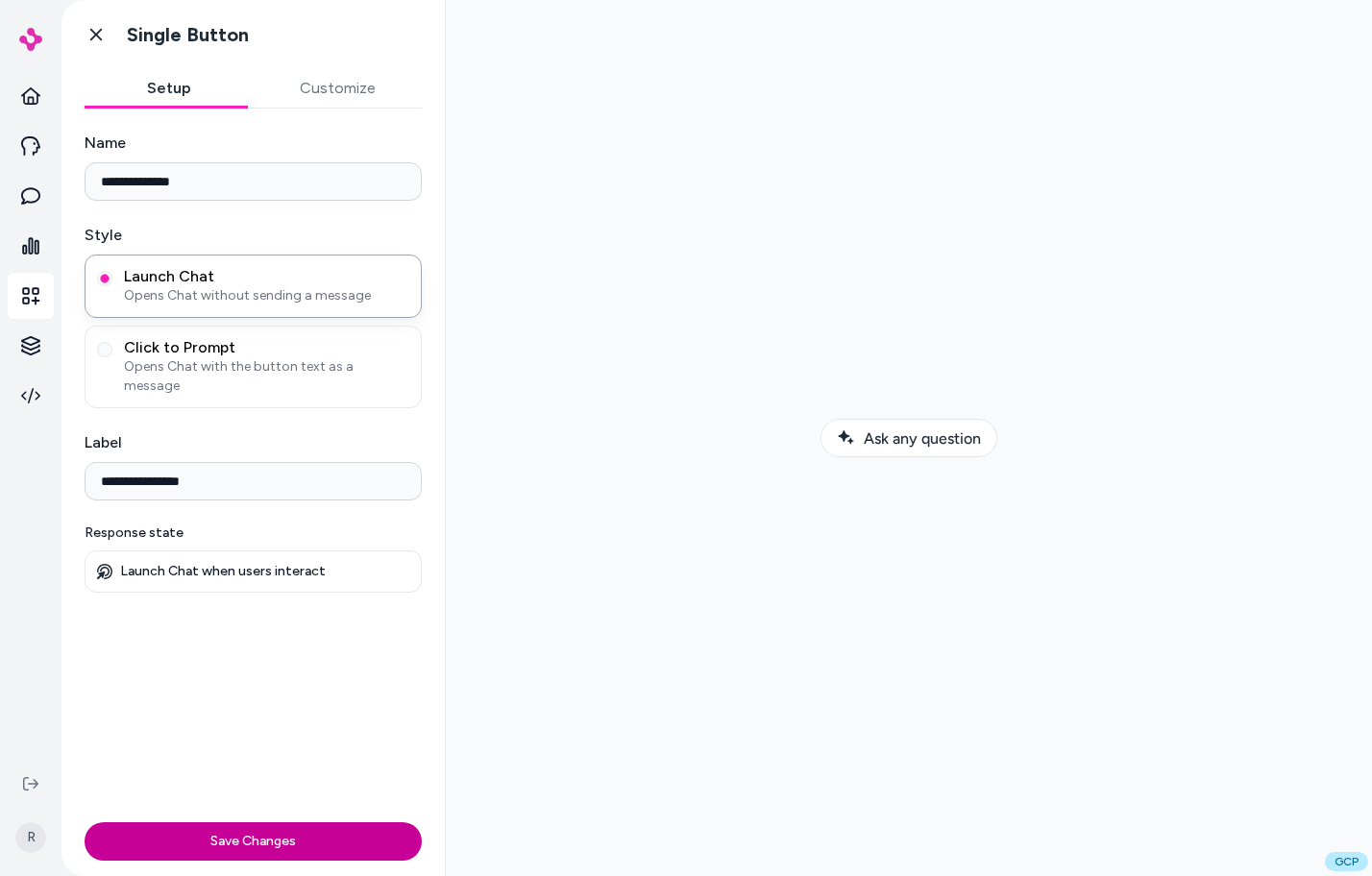 type on "**********" 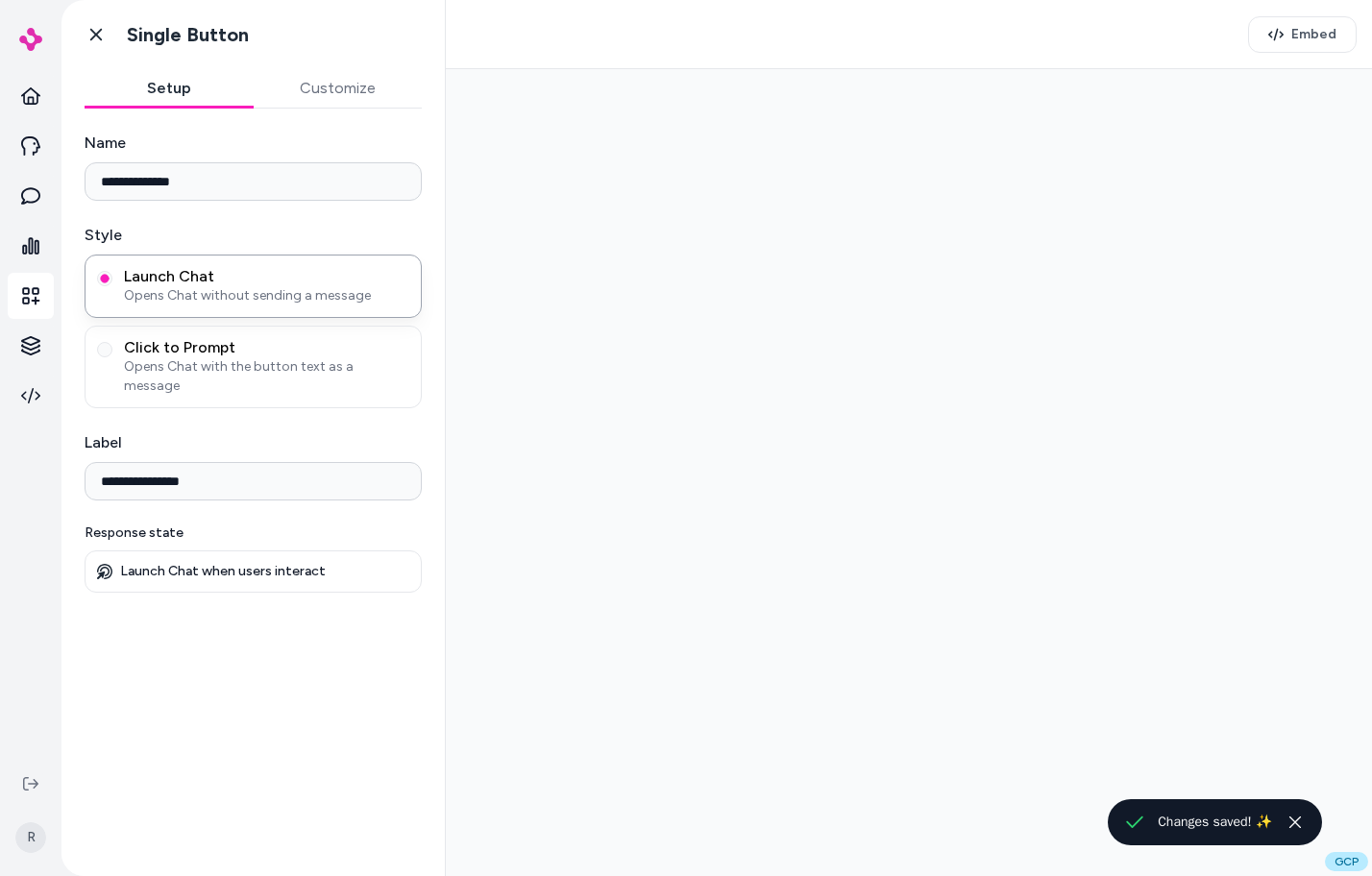scroll, scrollTop: 0, scrollLeft: 0, axis: both 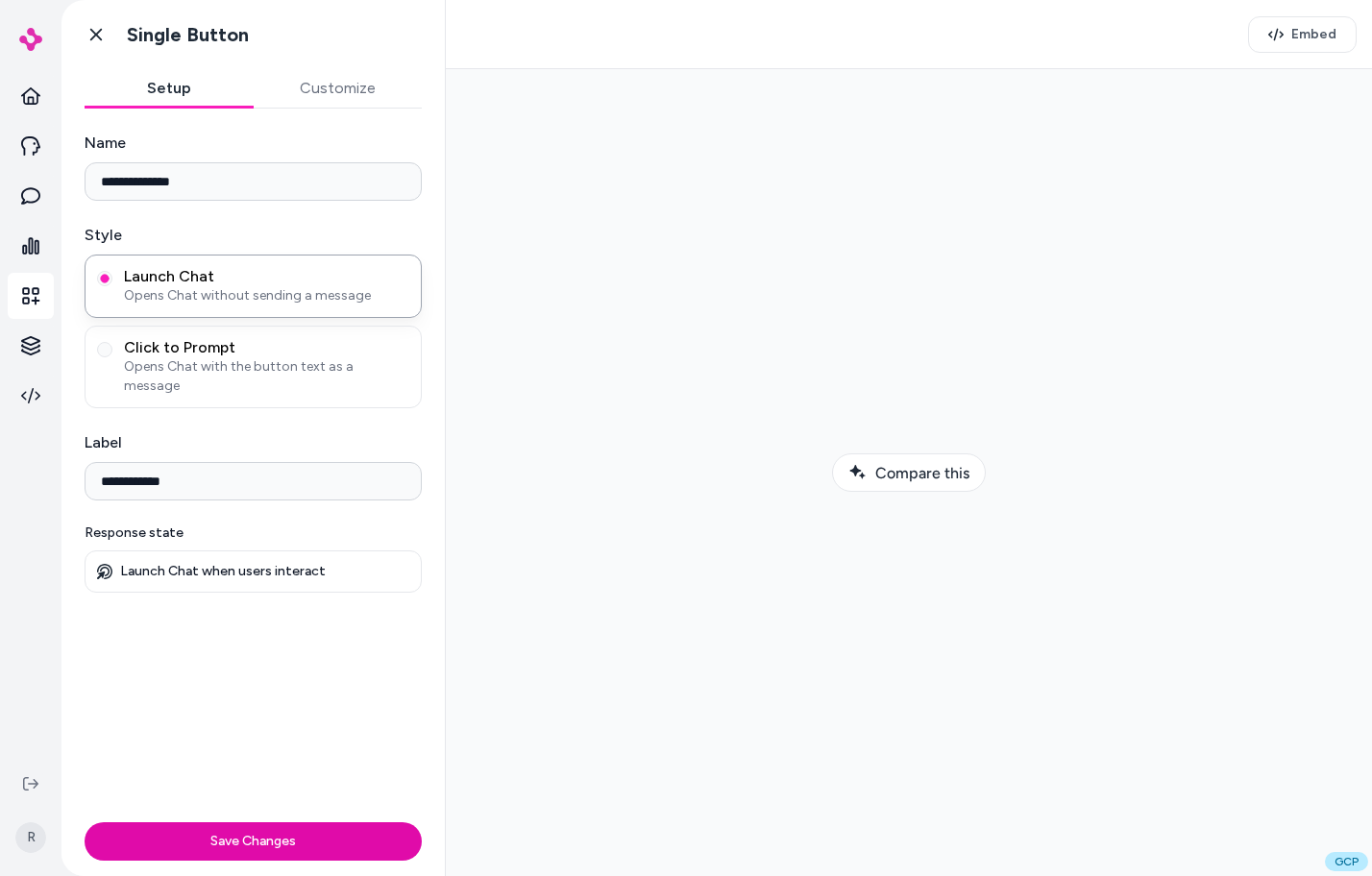 type on "**********" 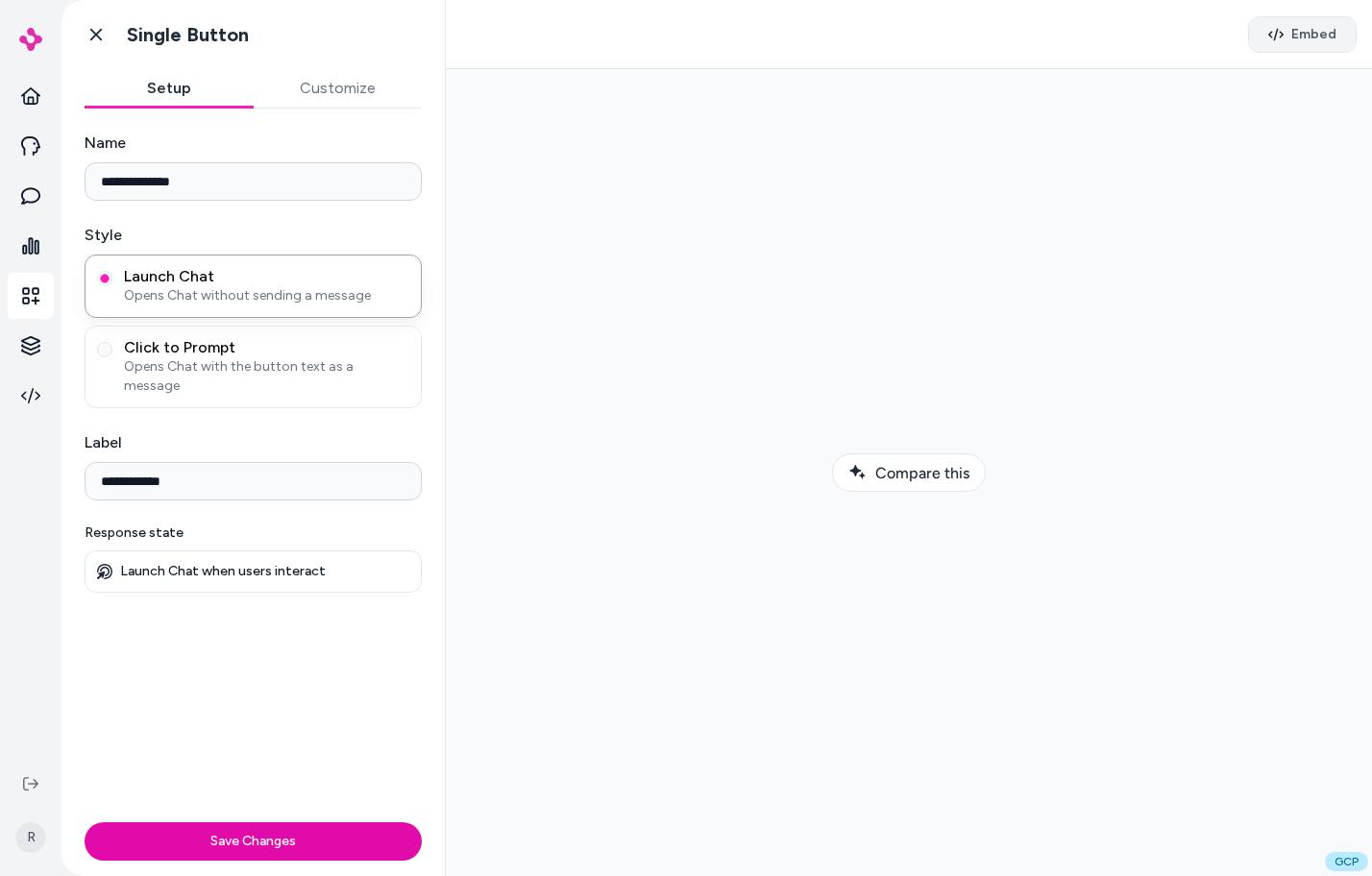 click on "Embed" at bounding box center [1313, 35] 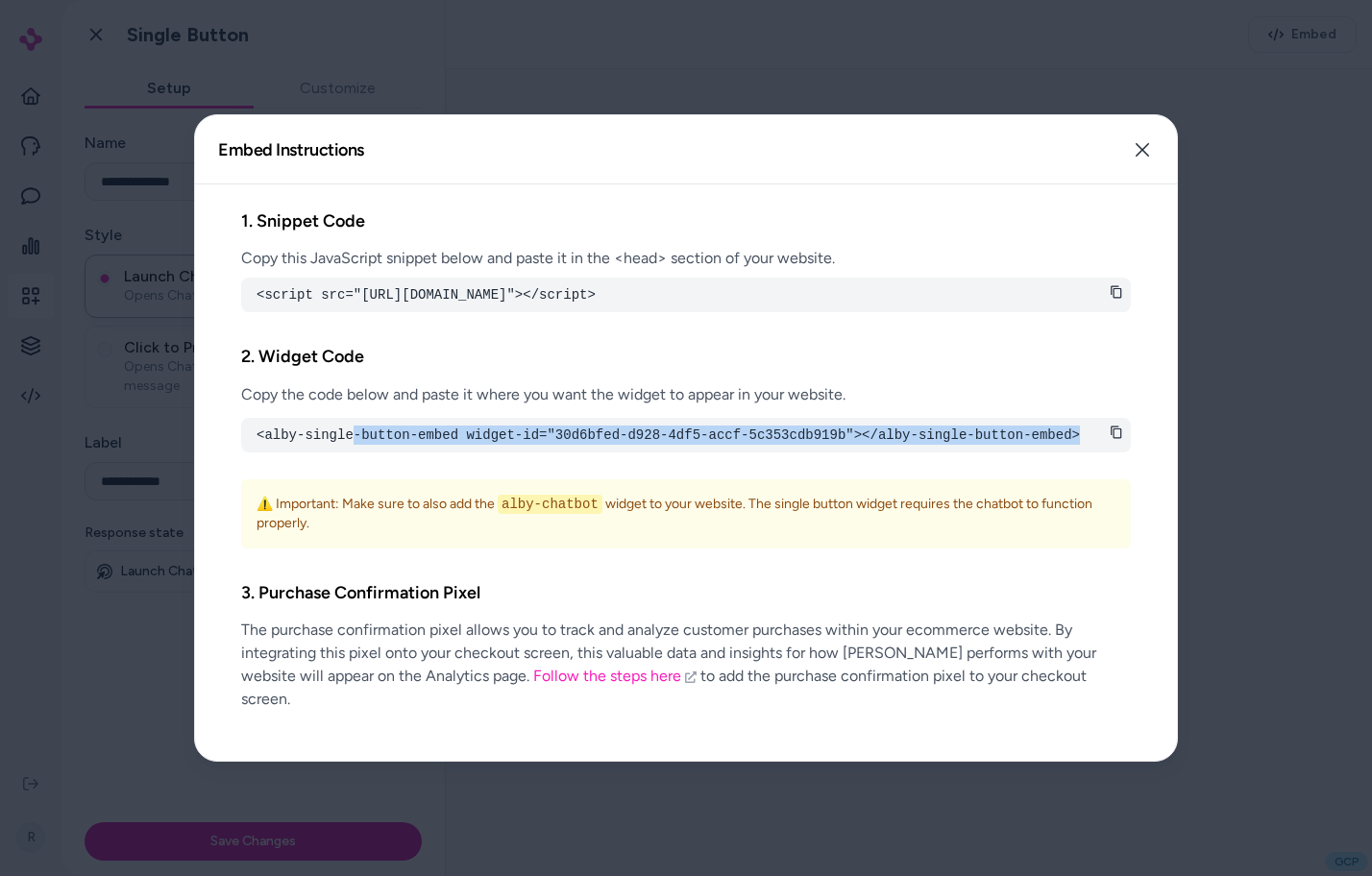 drag, startPoint x: 414, startPoint y: 459, endPoint x: 1102, endPoint y: 453, distance: 688.02616 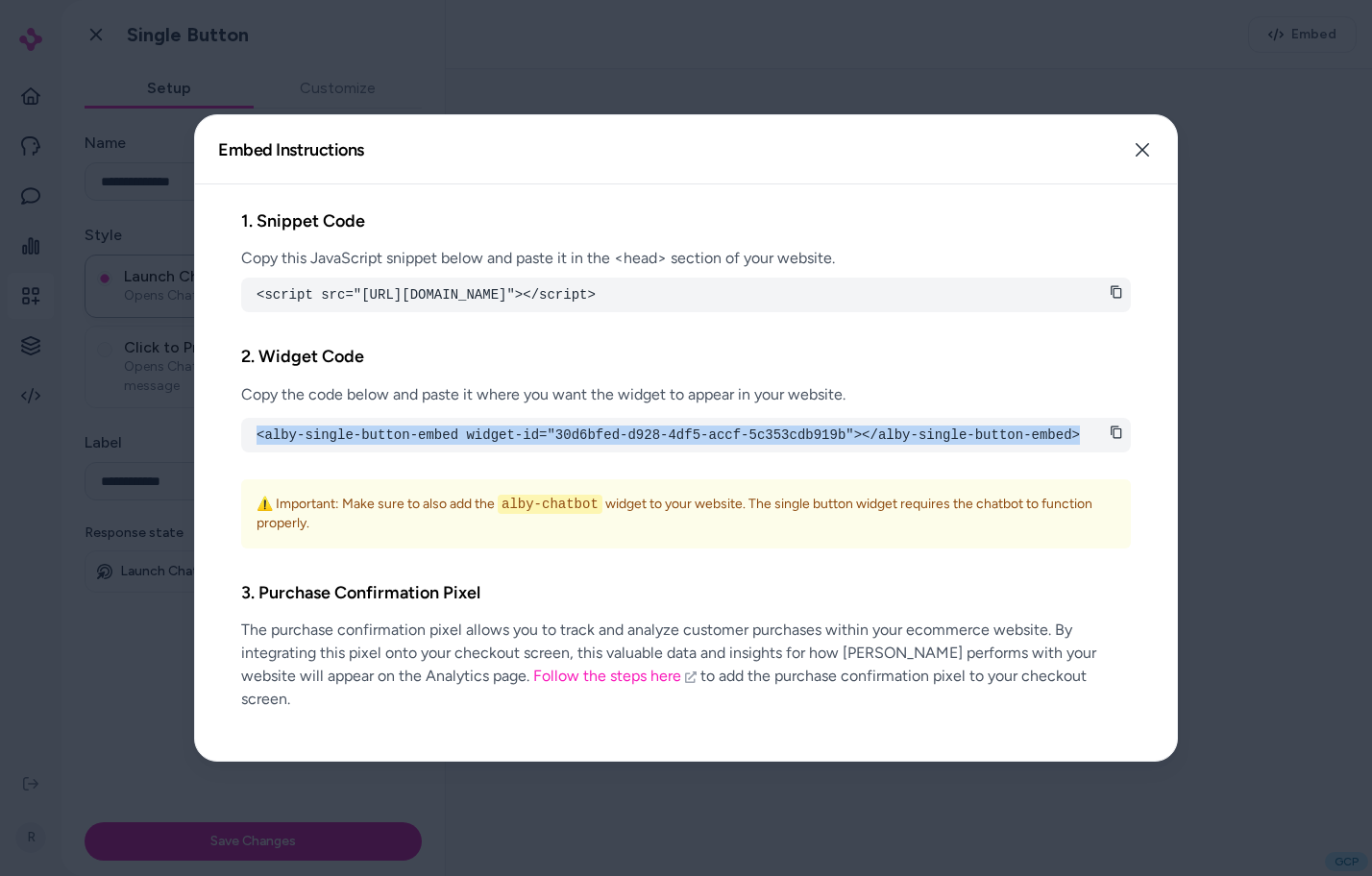 drag, startPoint x: 1085, startPoint y: 450, endPoint x: 248, endPoint y: 444, distance: 837.02151 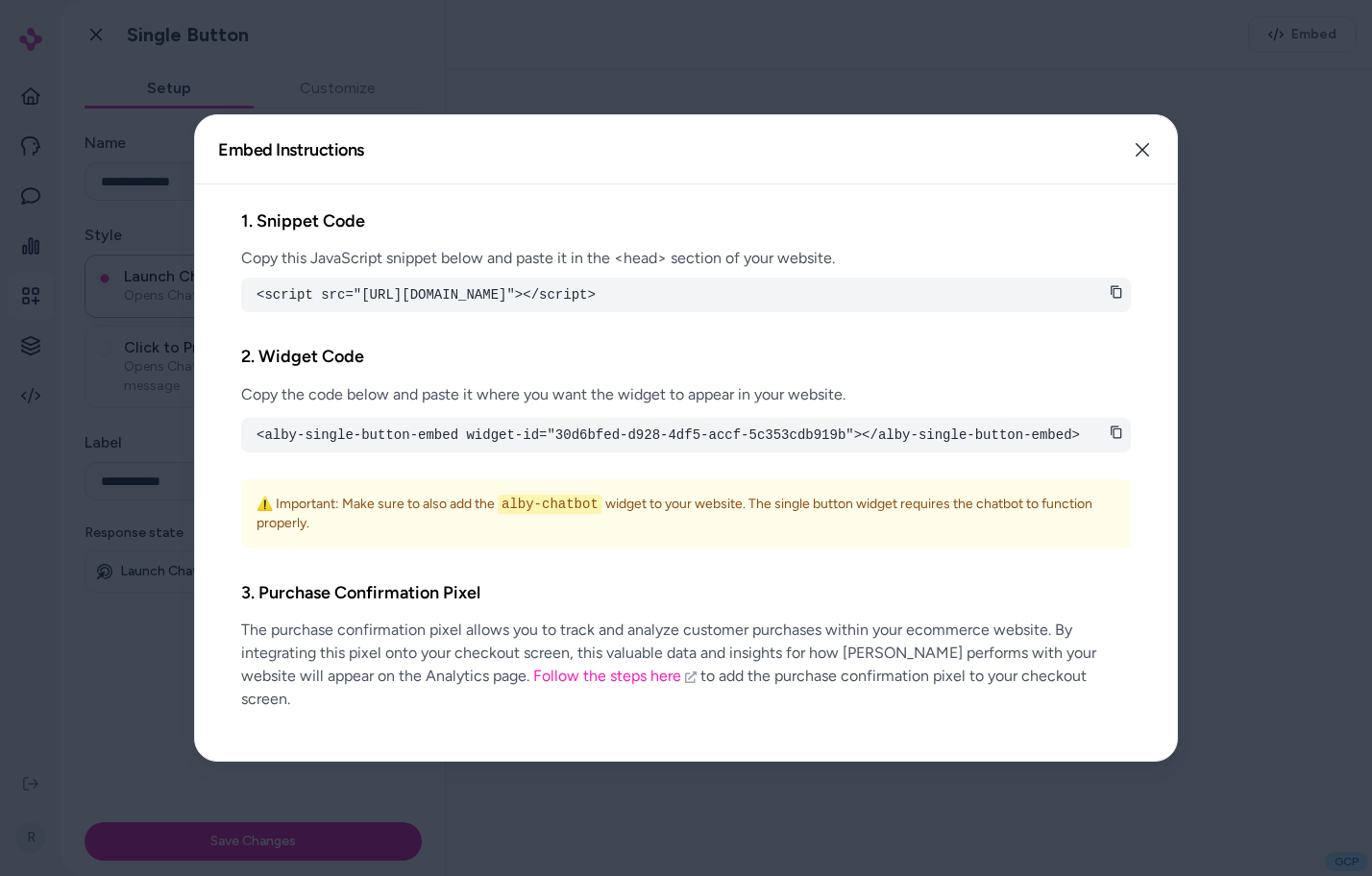 click on "2. Widget Code Copy the code below and paste it where you want the widget to appear in your website. <alby-single-button-embed widget-id="30d6bfed-d928-4df5-accf-5c353cdb919b"></alby-single-button-embed> ⚠️ Important: Make sure to also add the   alby-chatbot   widget to your website. The single button widget requires the chatbot to function properly." at bounding box center [686, 445] 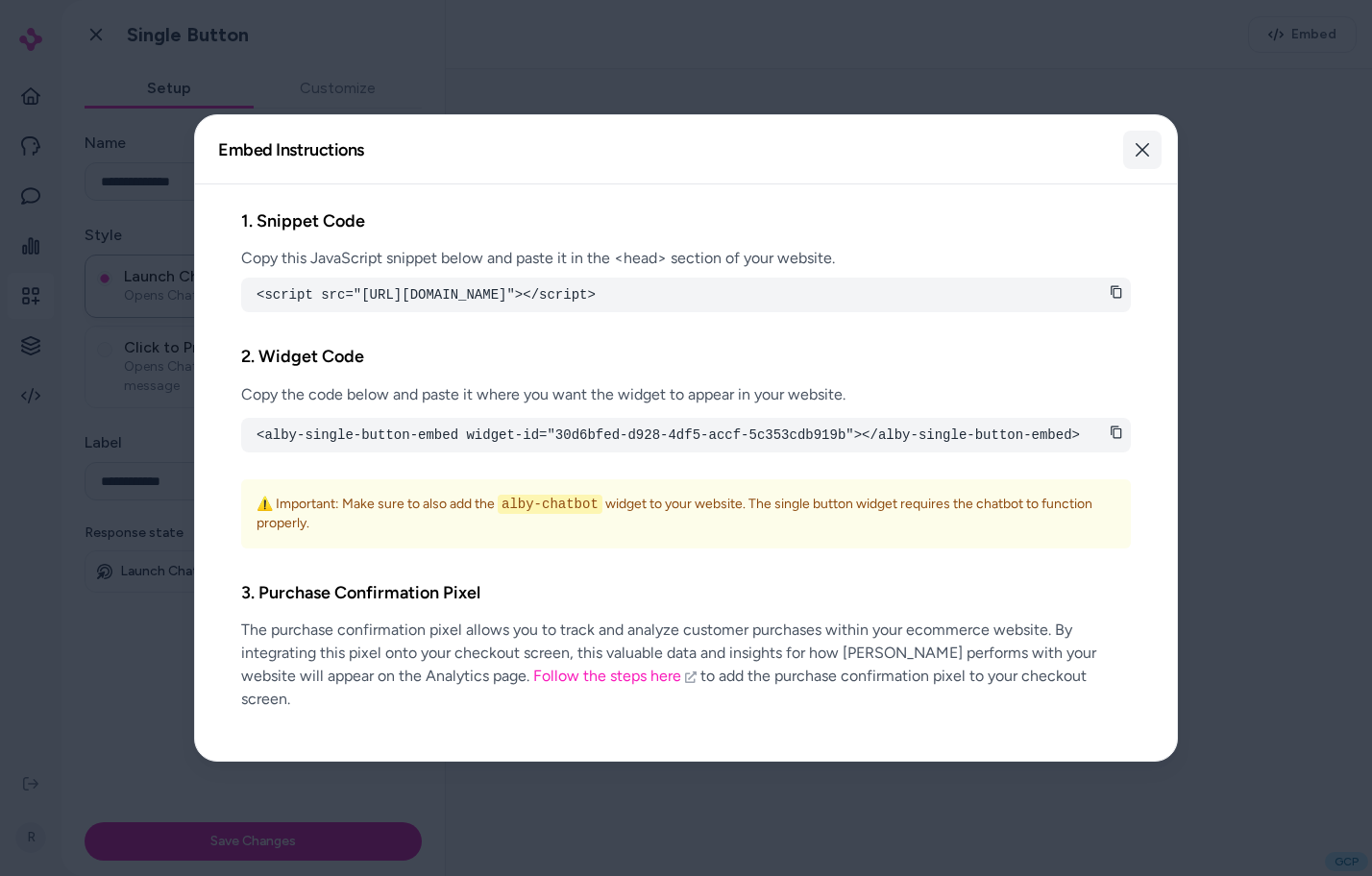 click 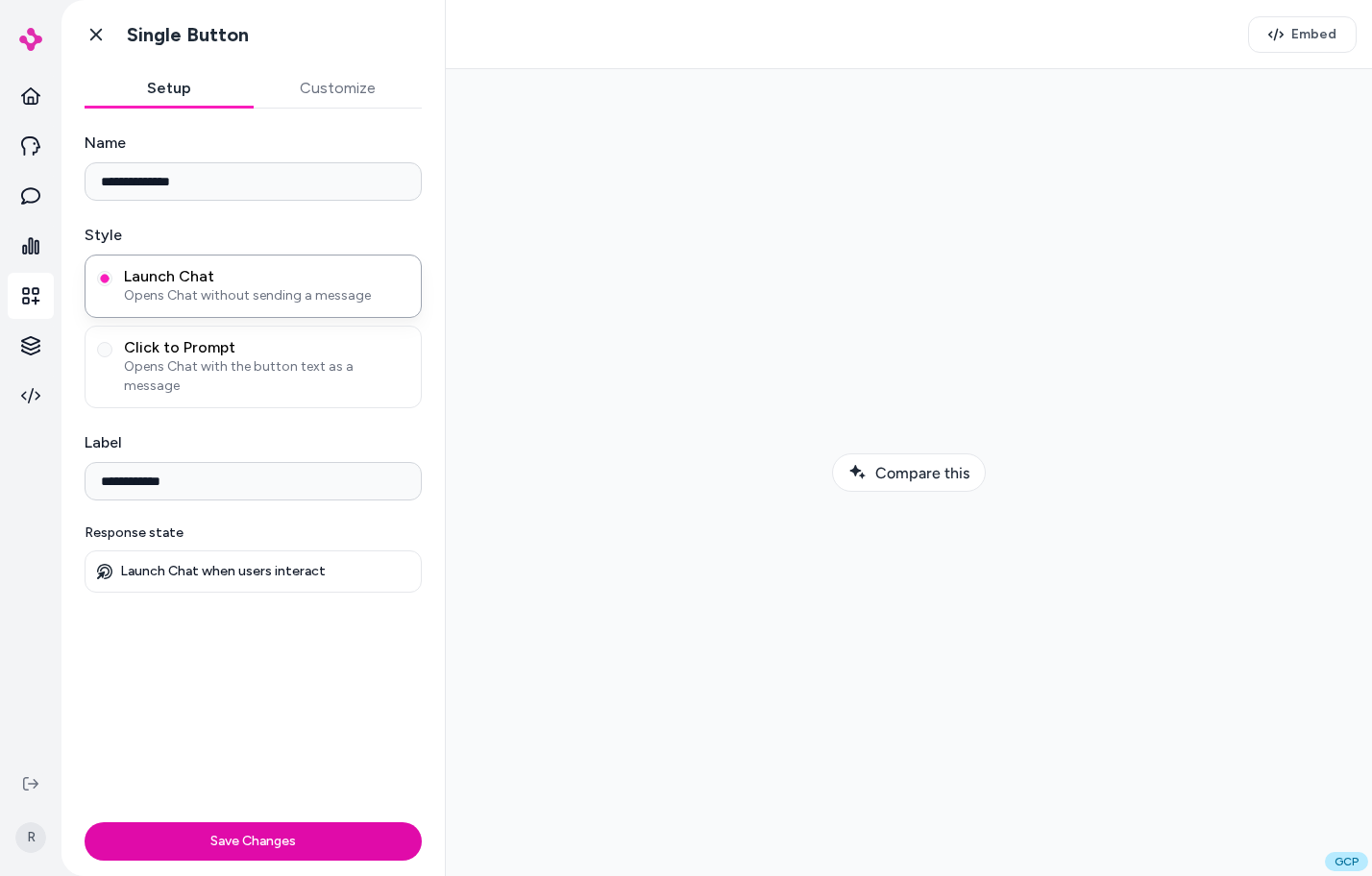 click at bounding box center [909, 473] 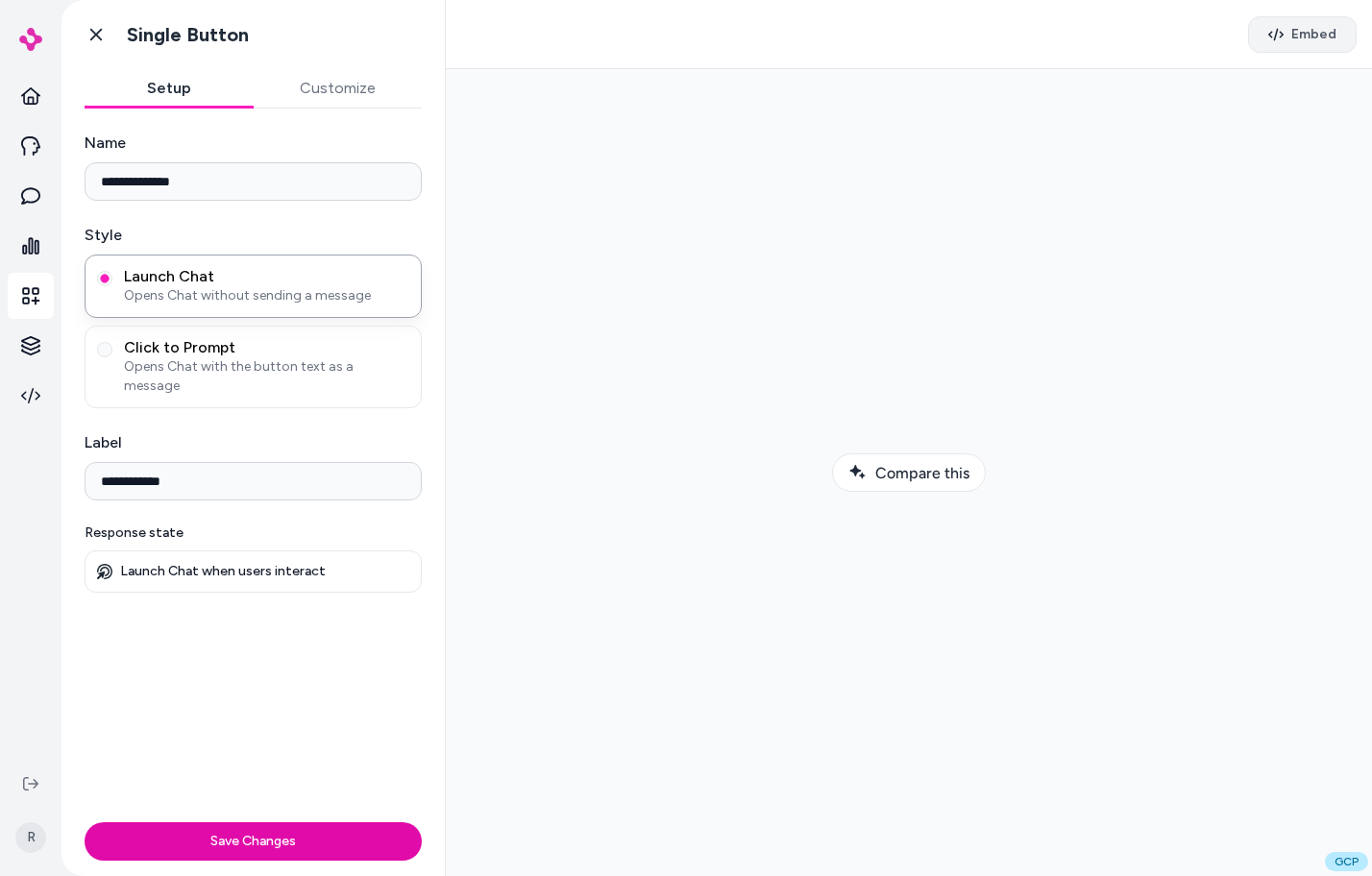 click on "Embed" at bounding box center (1302, 35) 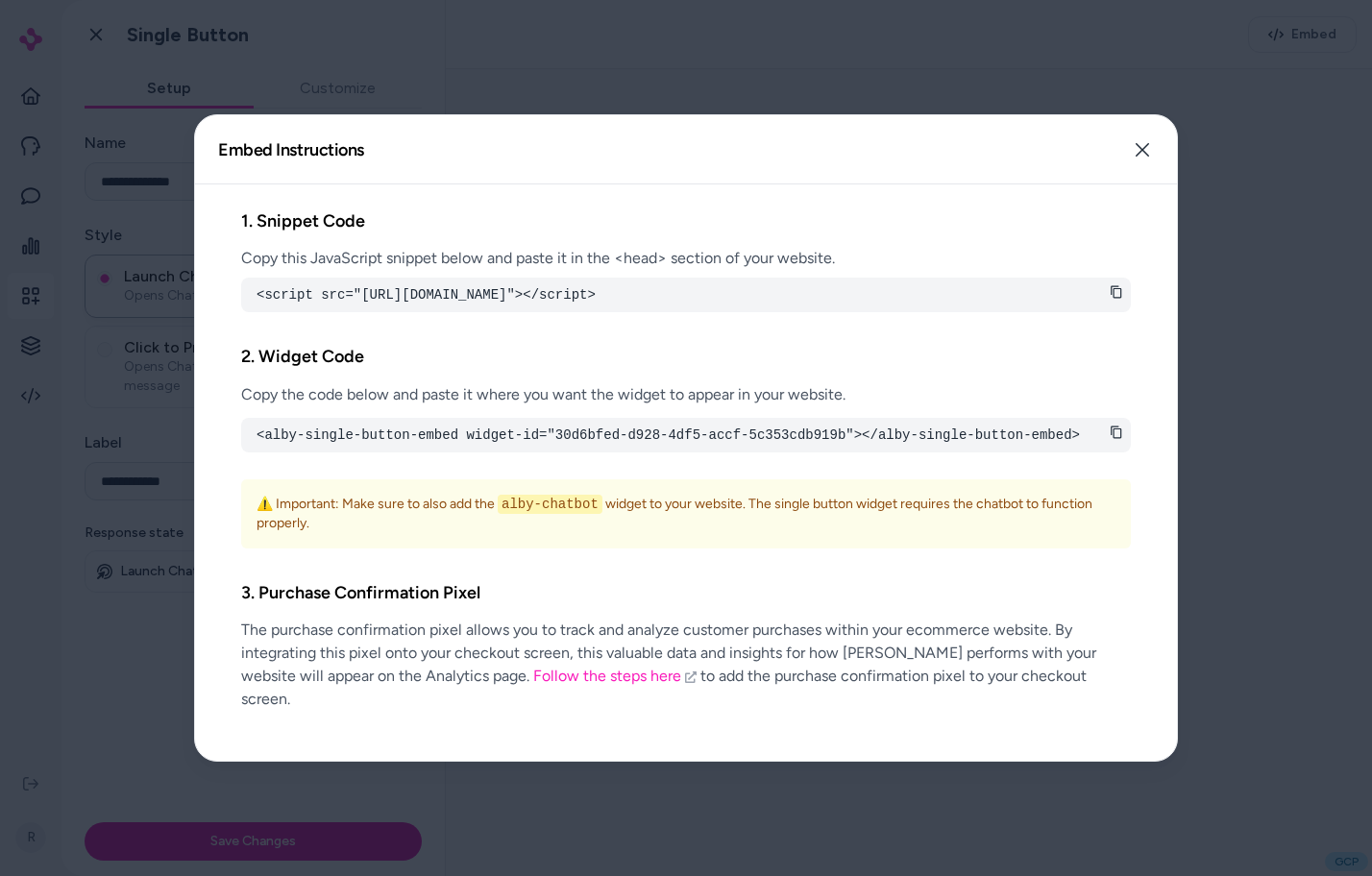 drag, startPoint x: 400, startPoint y: 316, endPoint x: 257, endPoint y: 281, distance: 147.22092 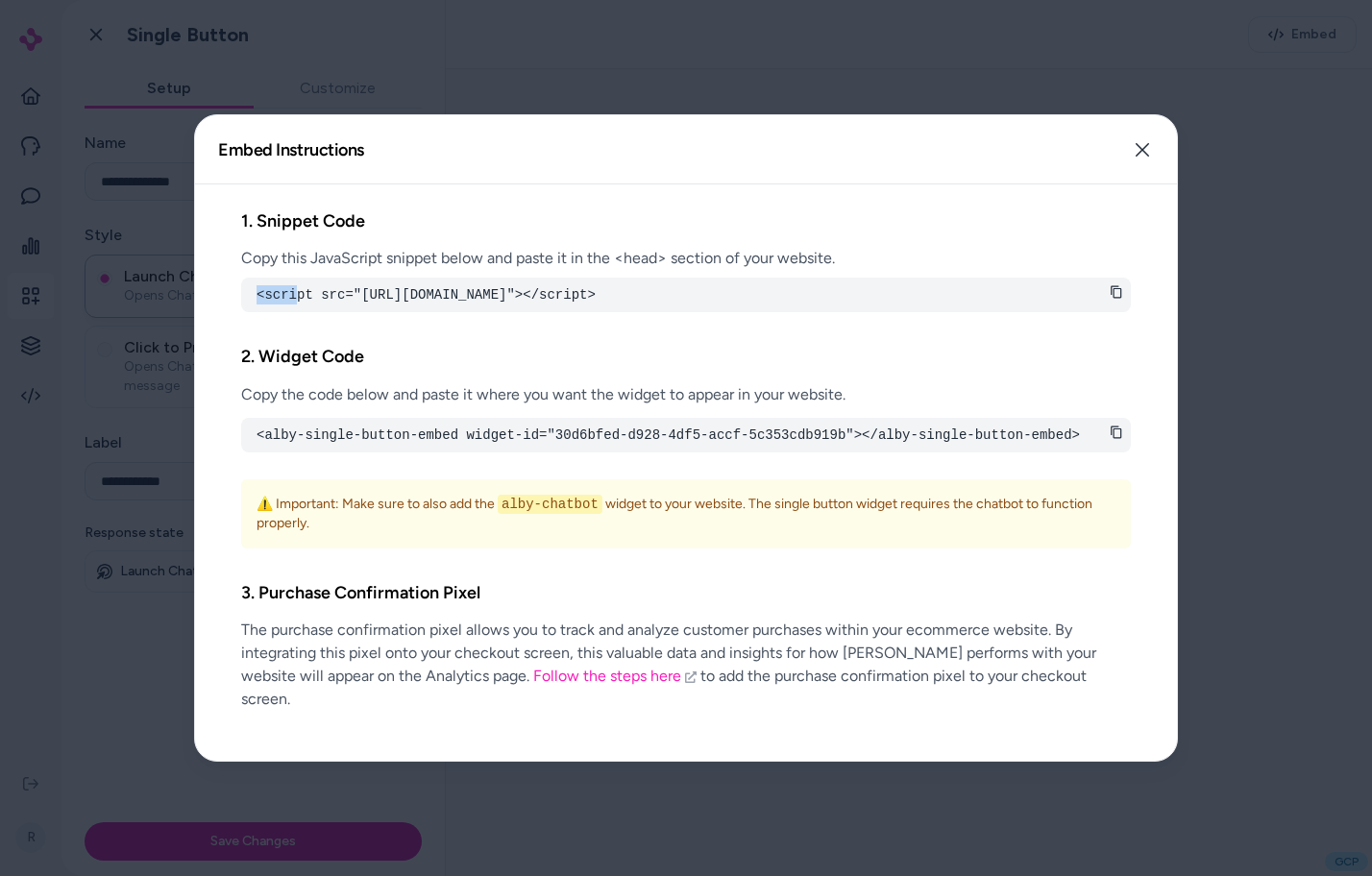 drag, startPoint x: 253, startPoint y: 294, endPoint x: 321, endPoint y: 303, distance: 68.593003 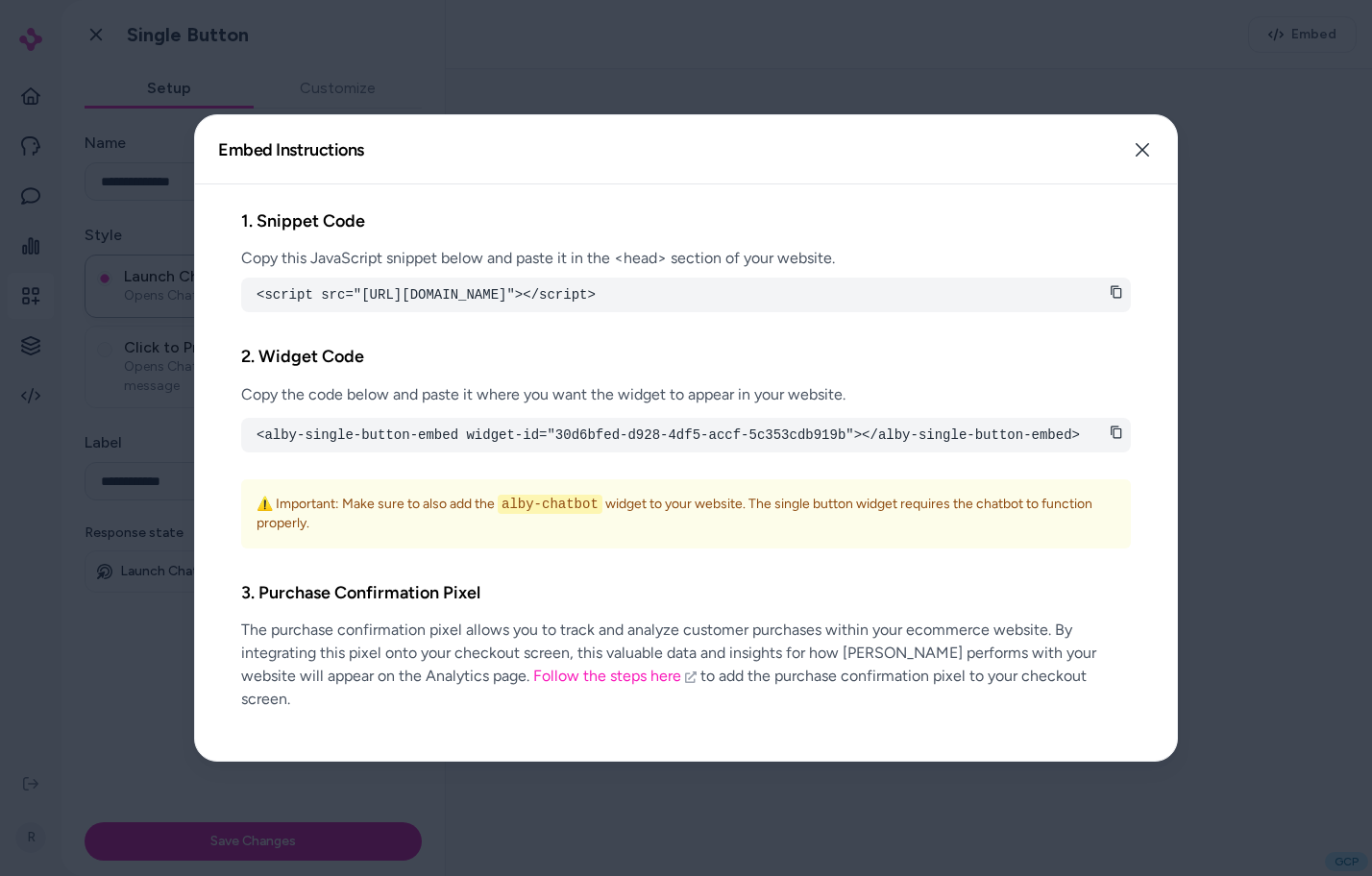 drag, startPoint x: 289, startPoint y: 475, endPoint x: 276, endPoint y: 467, distance: 15.264338 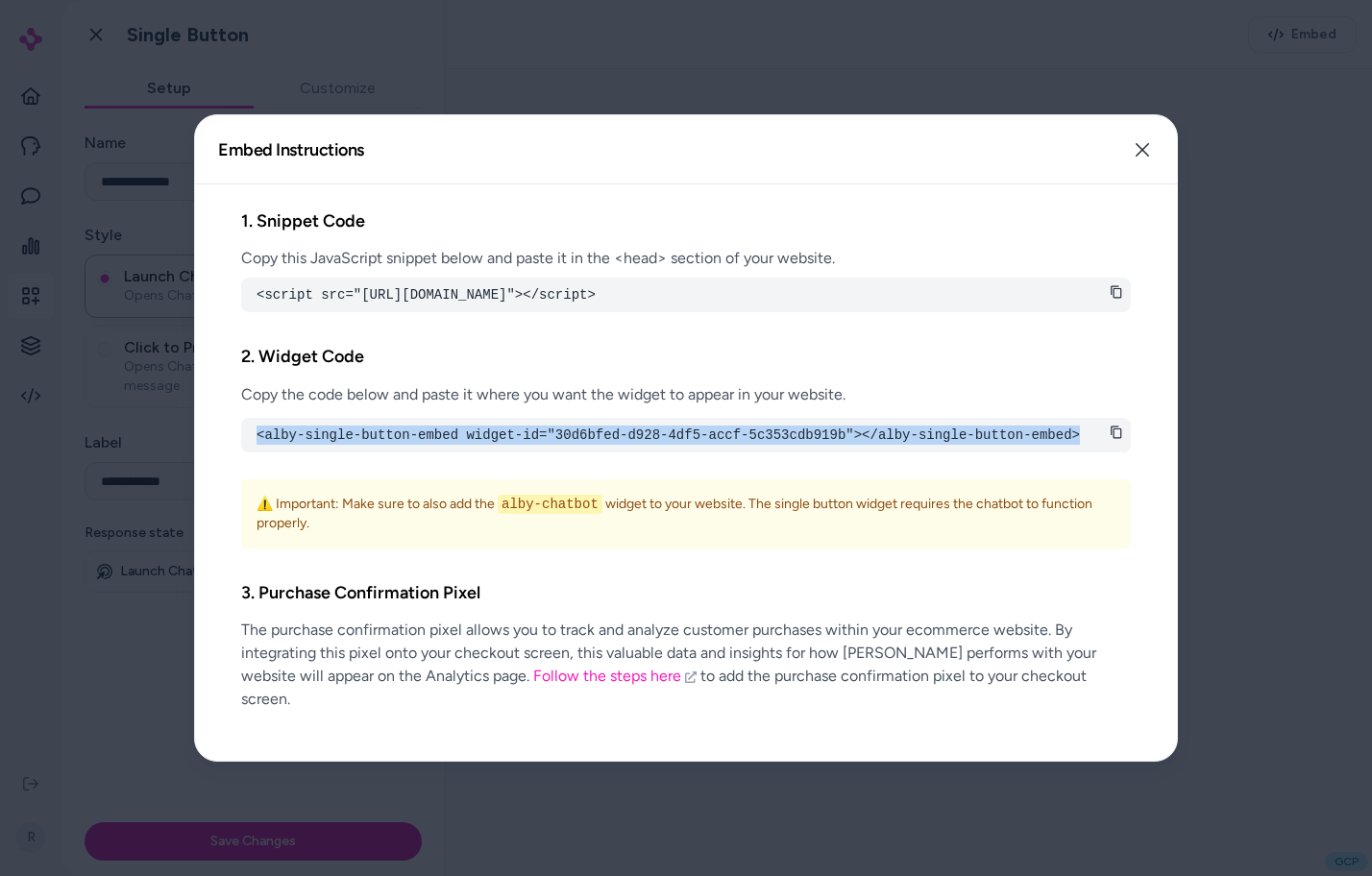 drag, startPoint x: 257, startPoint y: 451, endPoint x: 1107, endPoint y: 468, distance: 850.16998 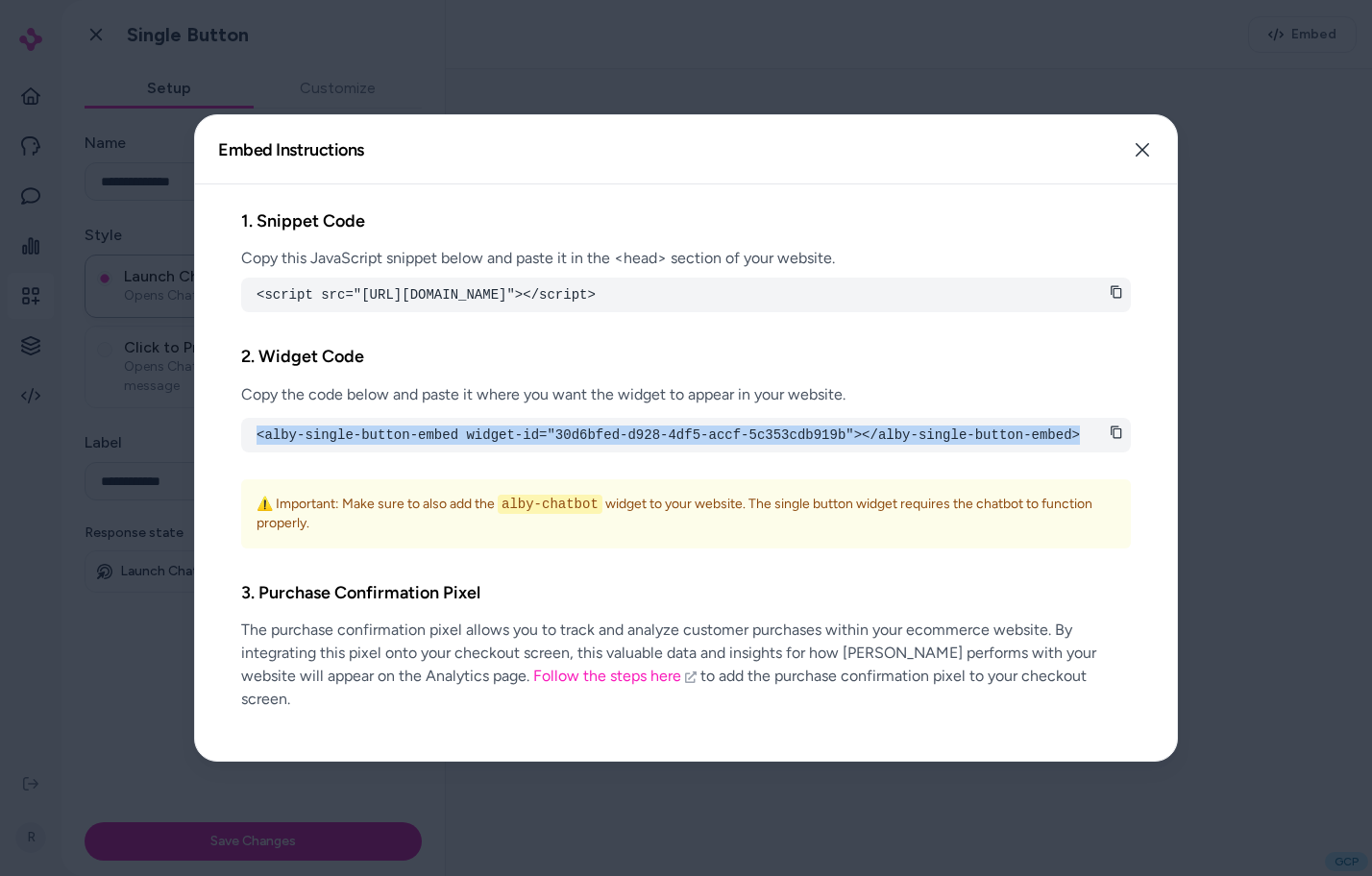 click on "<alby-single-button-embed widget-id="30d6bfed-d928-4df5-accf-5c353cdb919b"></alby-single-button-embed>" at bounding box center [686, 435] 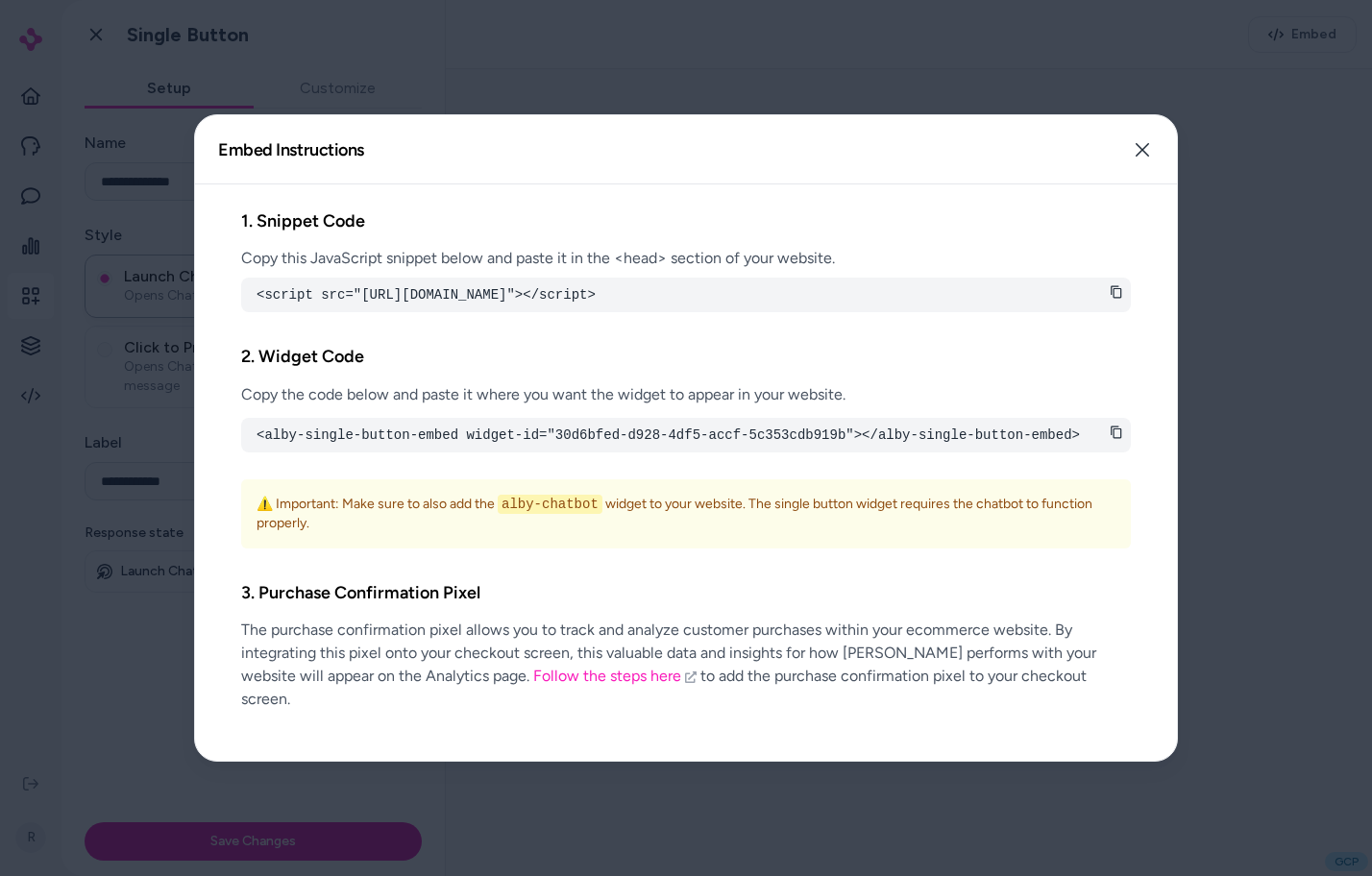 click on "<alby-single-button-embed widget-id="30d6bfed-d928-4df5-accf-5c353cdb919b"></alby-single-button-embed>" at bounding box center [686, 435] 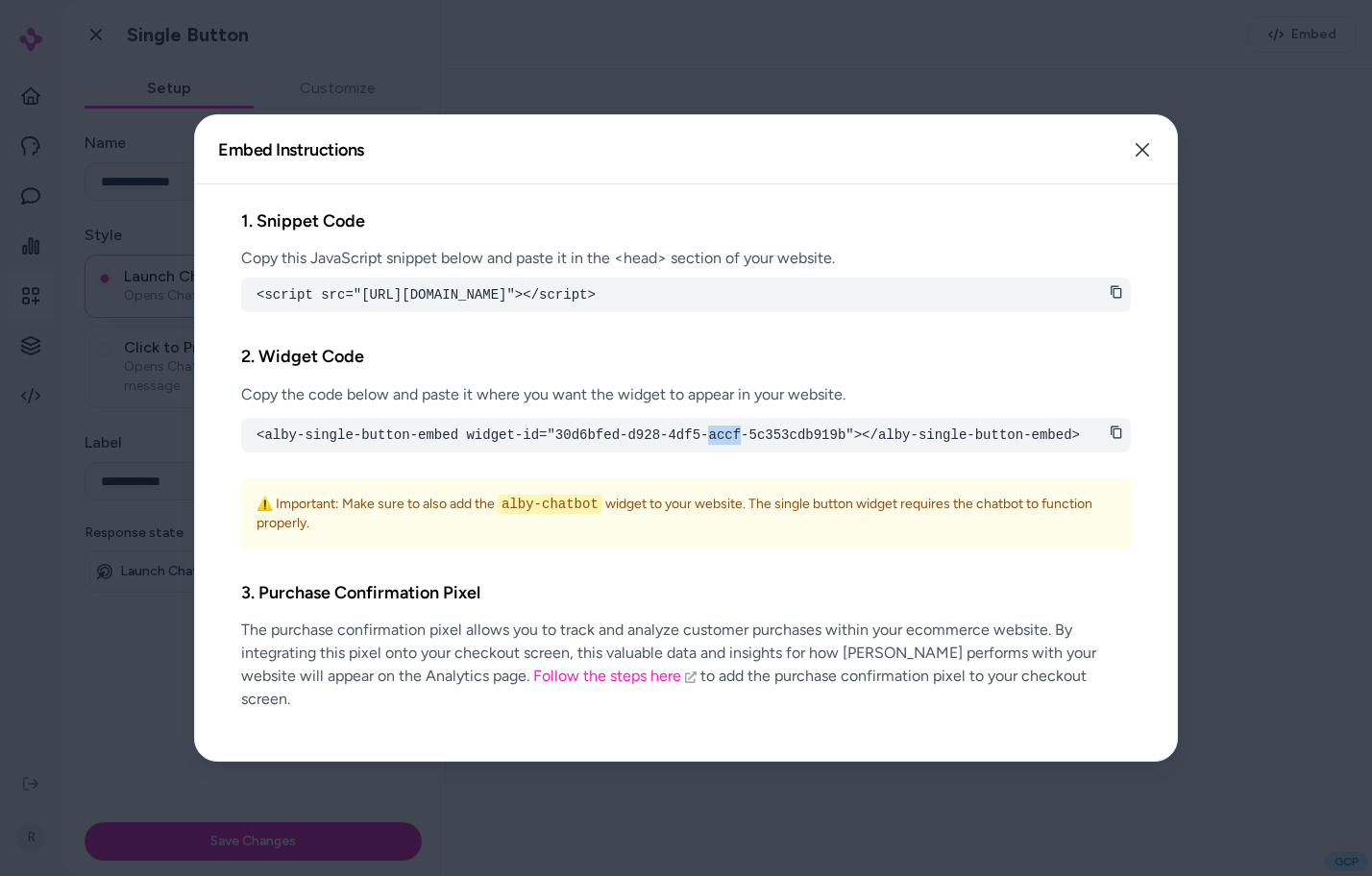 click on "<alby-single-button-embed widget-id="30d6bfed-d928-4df5-accf-5c353cdb919b"></alby-single-button-embed>" at bounding box center [686, 435] 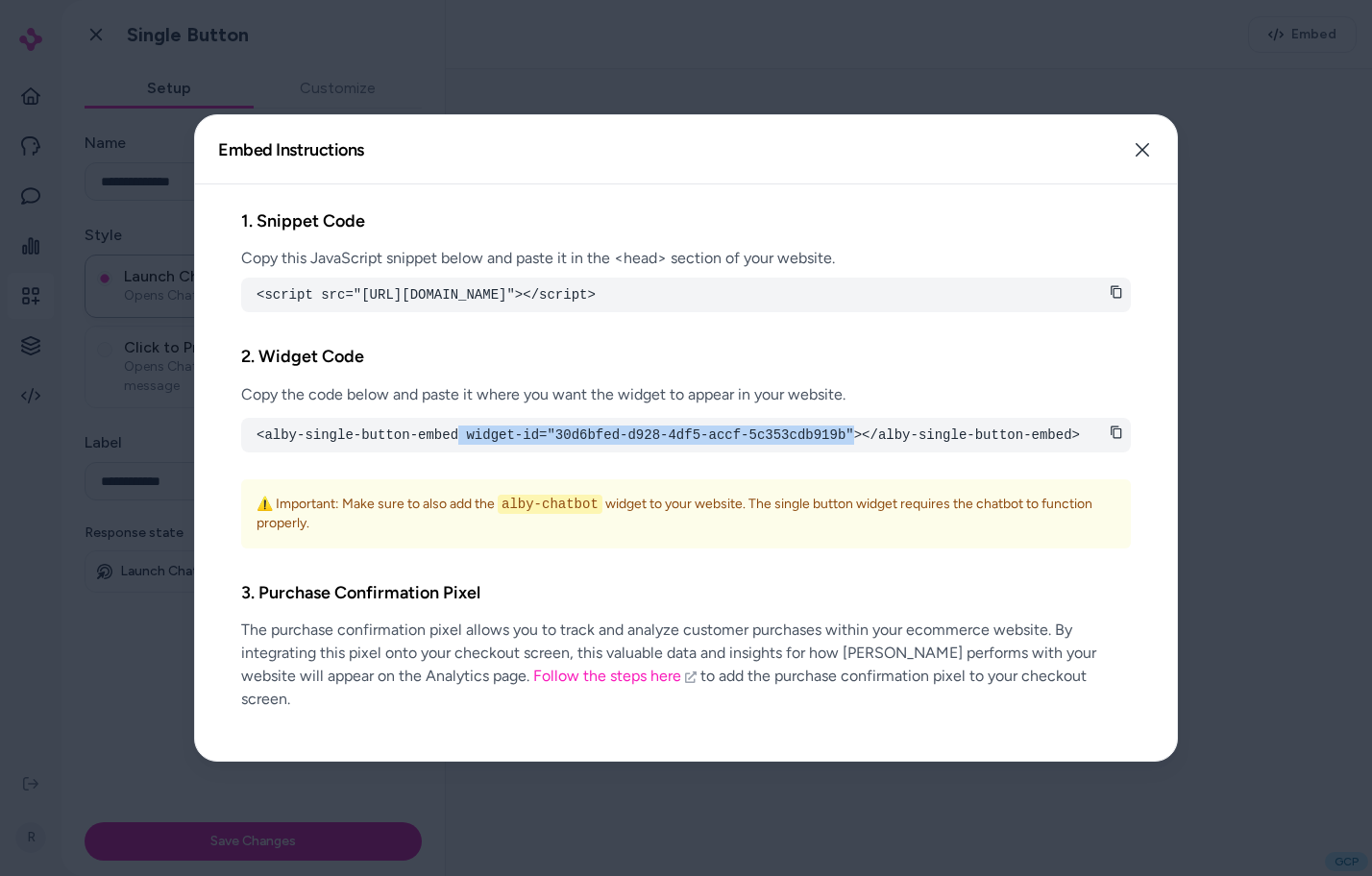 drag, startPoint x: 849, startPoint y: 454, endPoint x: 460, endPoint y: 453, distance: 389.00129 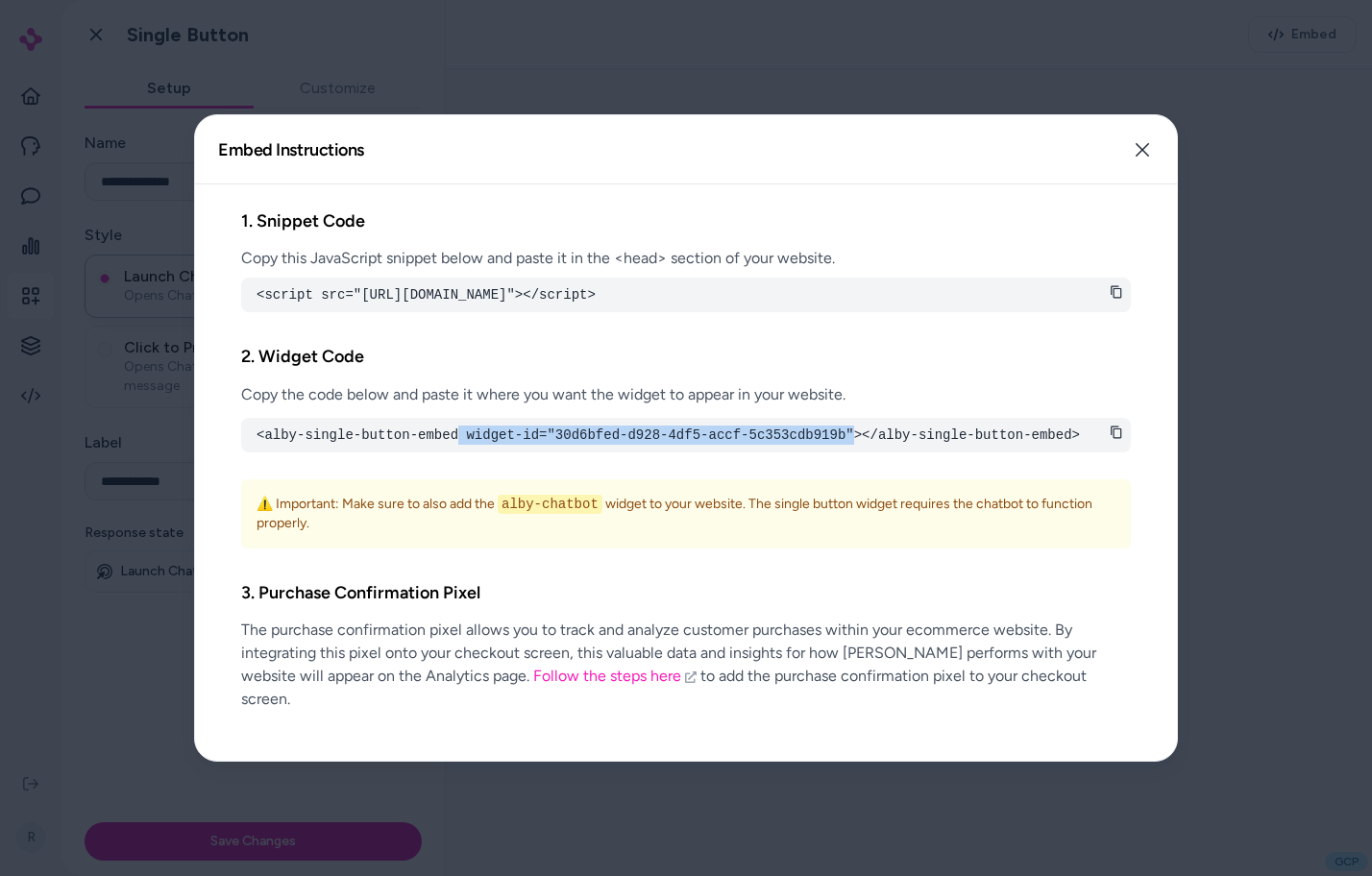 click on "<alby-single-button-embed widget-id="30d6bfed-d928-4df5-accf-5c353cdb919b"></alby-single-button-embed>" at bounding box center [686, 435] 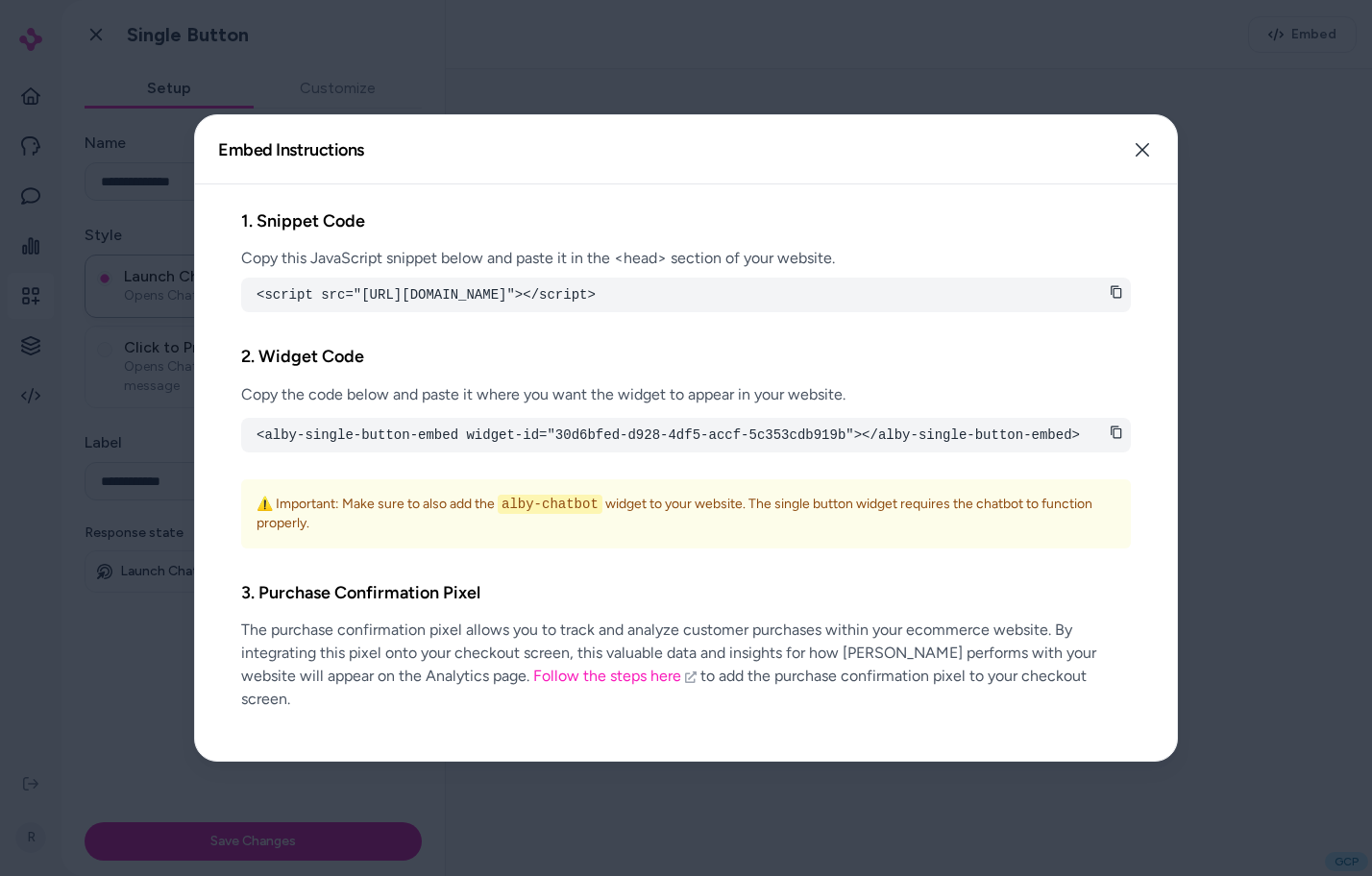 drag, startPoint x: 471, startPoint y: 453, endPoint x: 612, endPoint y: 453, distance: 141 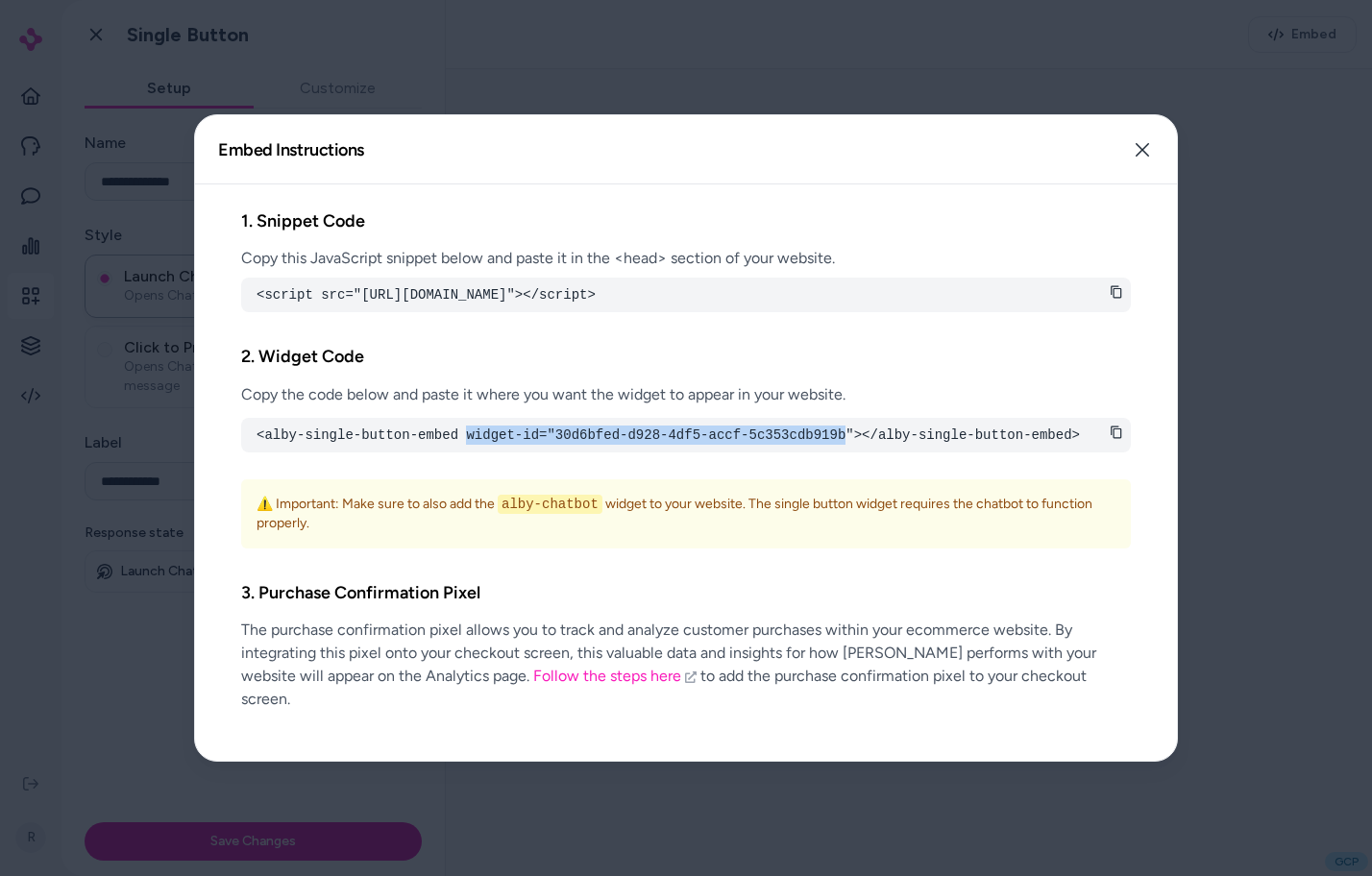 drag, startPoint x: 465, startPoint y: 455, endPoint x: 848, endPoint y: 459, distance: 383.02089 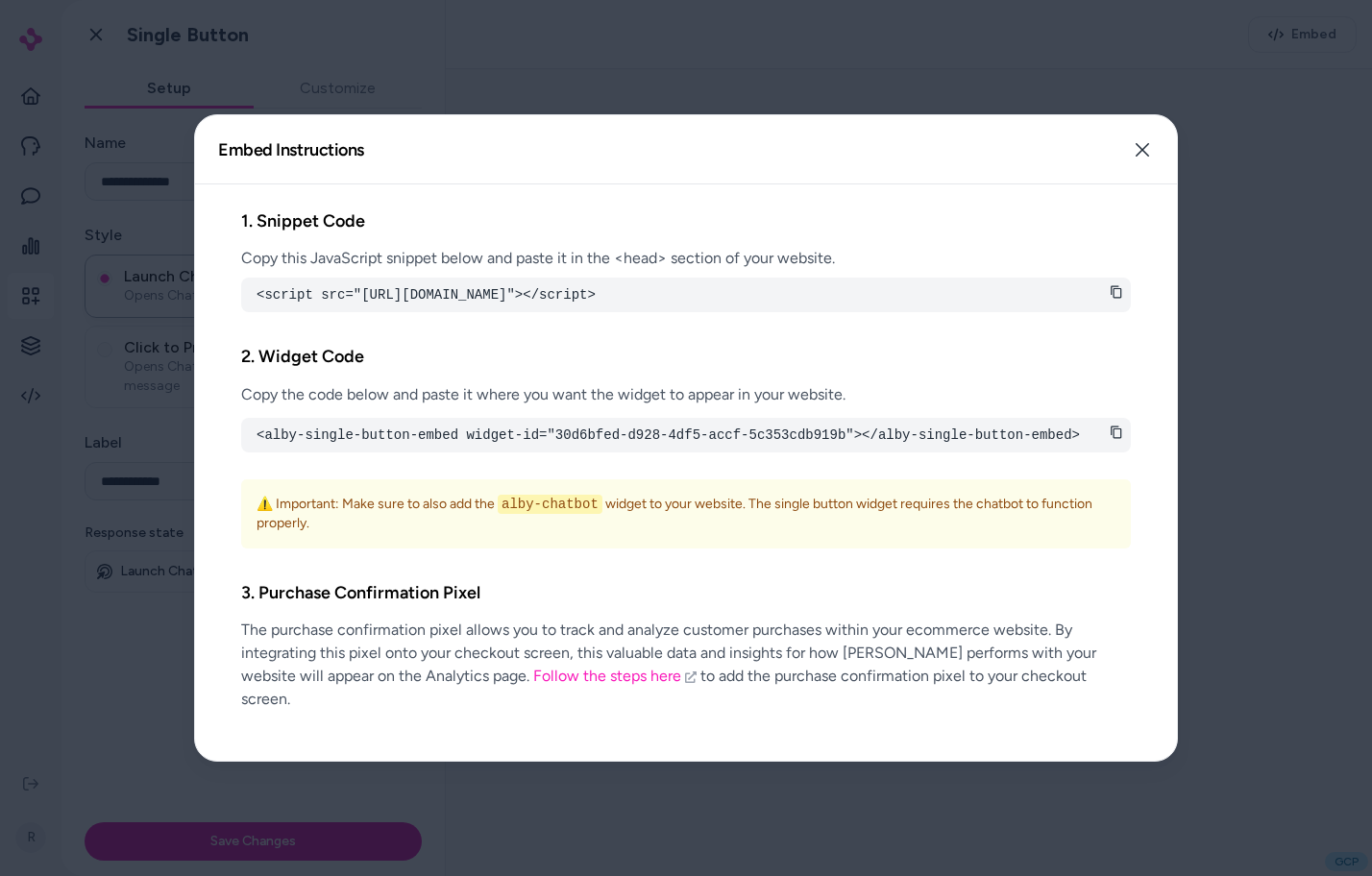 click on "<alby-single-button-embed widget-id="30d6bfed-d928-4df5-accf-5c353cdb919b"></alby-single-button-embed>" at bounding box center [686, 435] 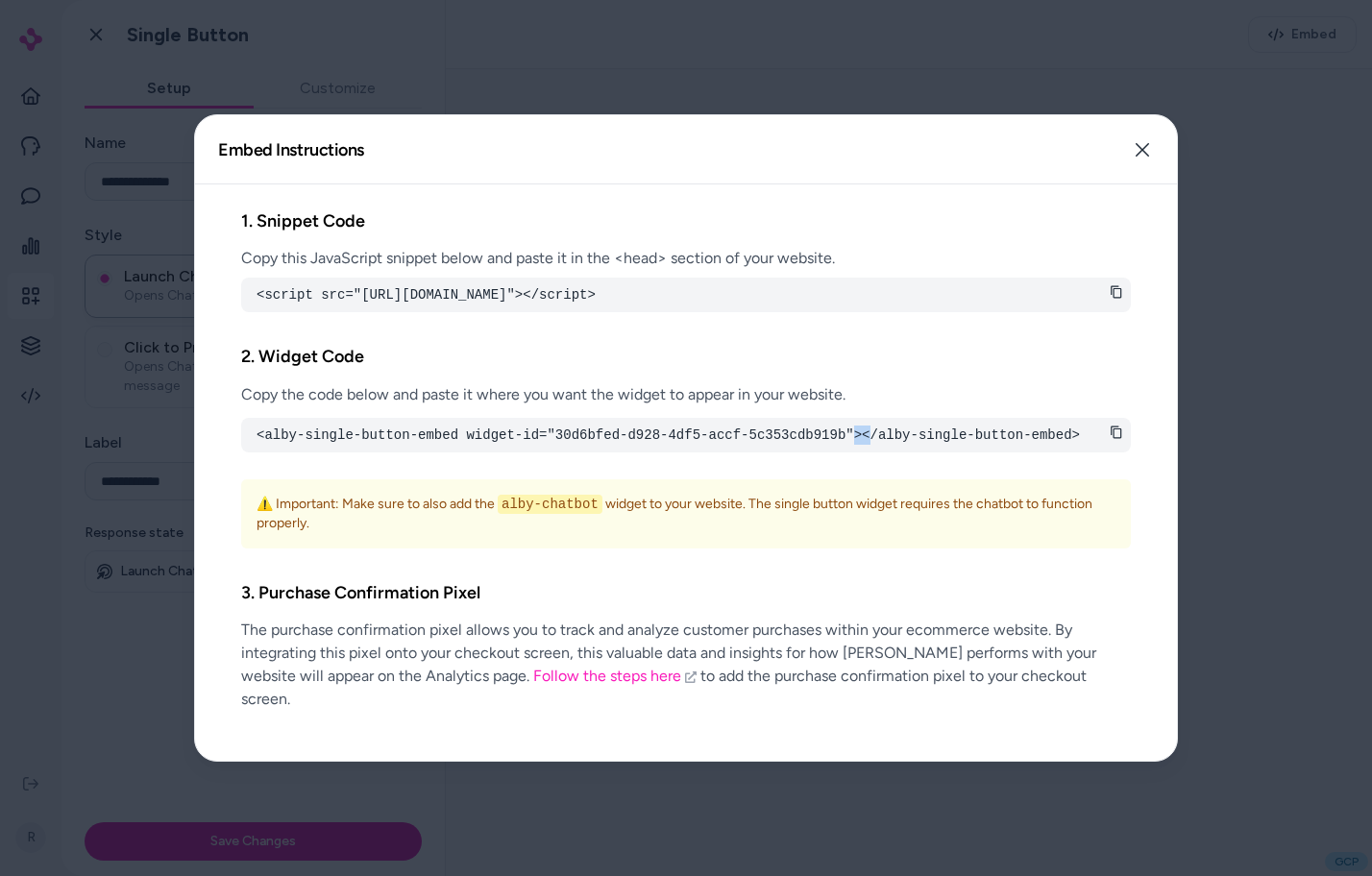 drag, startPoint x: 872, startPoint y: 451, endPoint x: 854, endPoint y: 454, distance: 18.248288 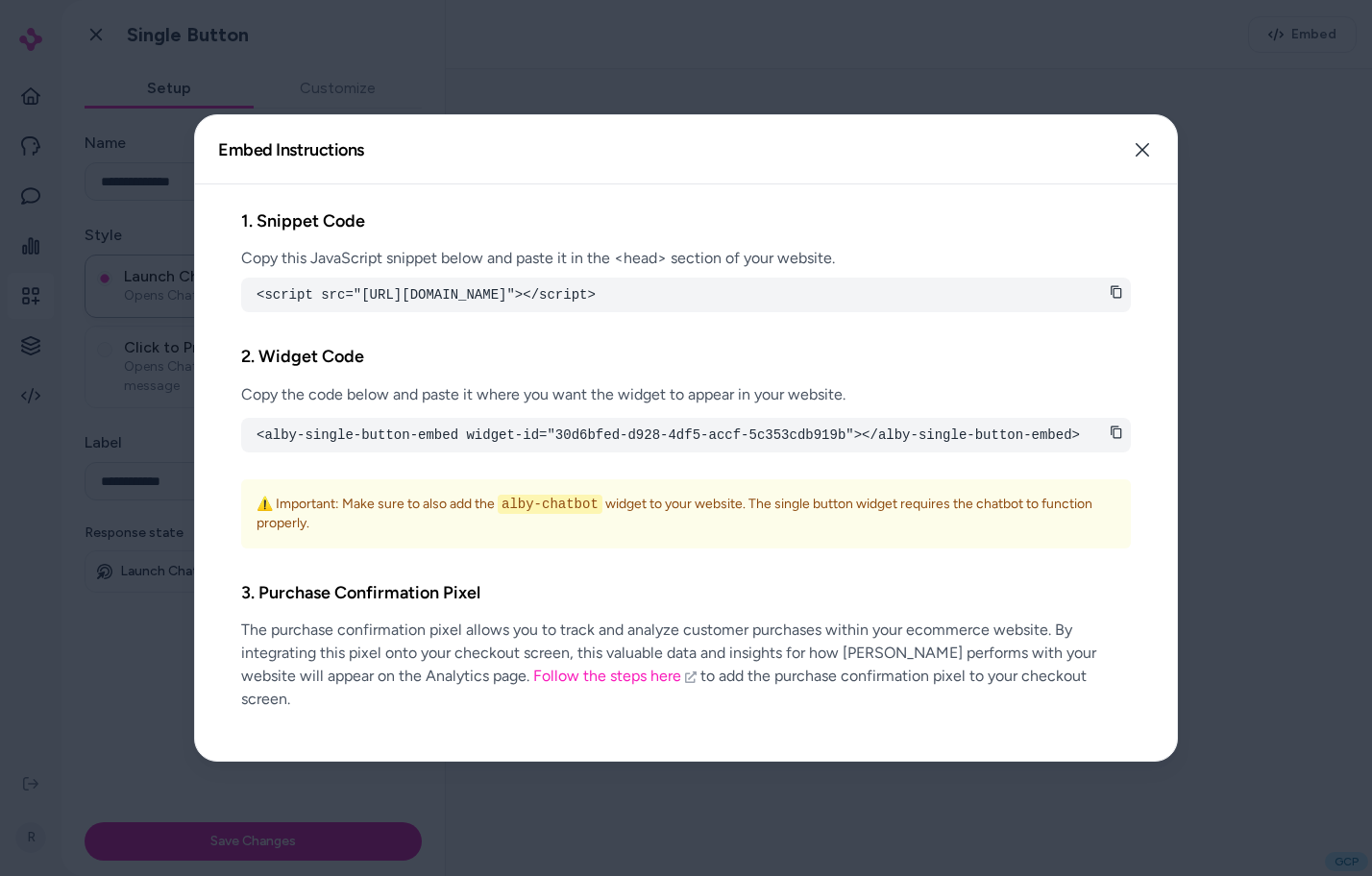 click on "<alby-single-button-embed widget-id="30d6bfed-d928-4df5-accf-5c353cdb919b"></alby-single-button-embed>" at bounding box center (686, 435) 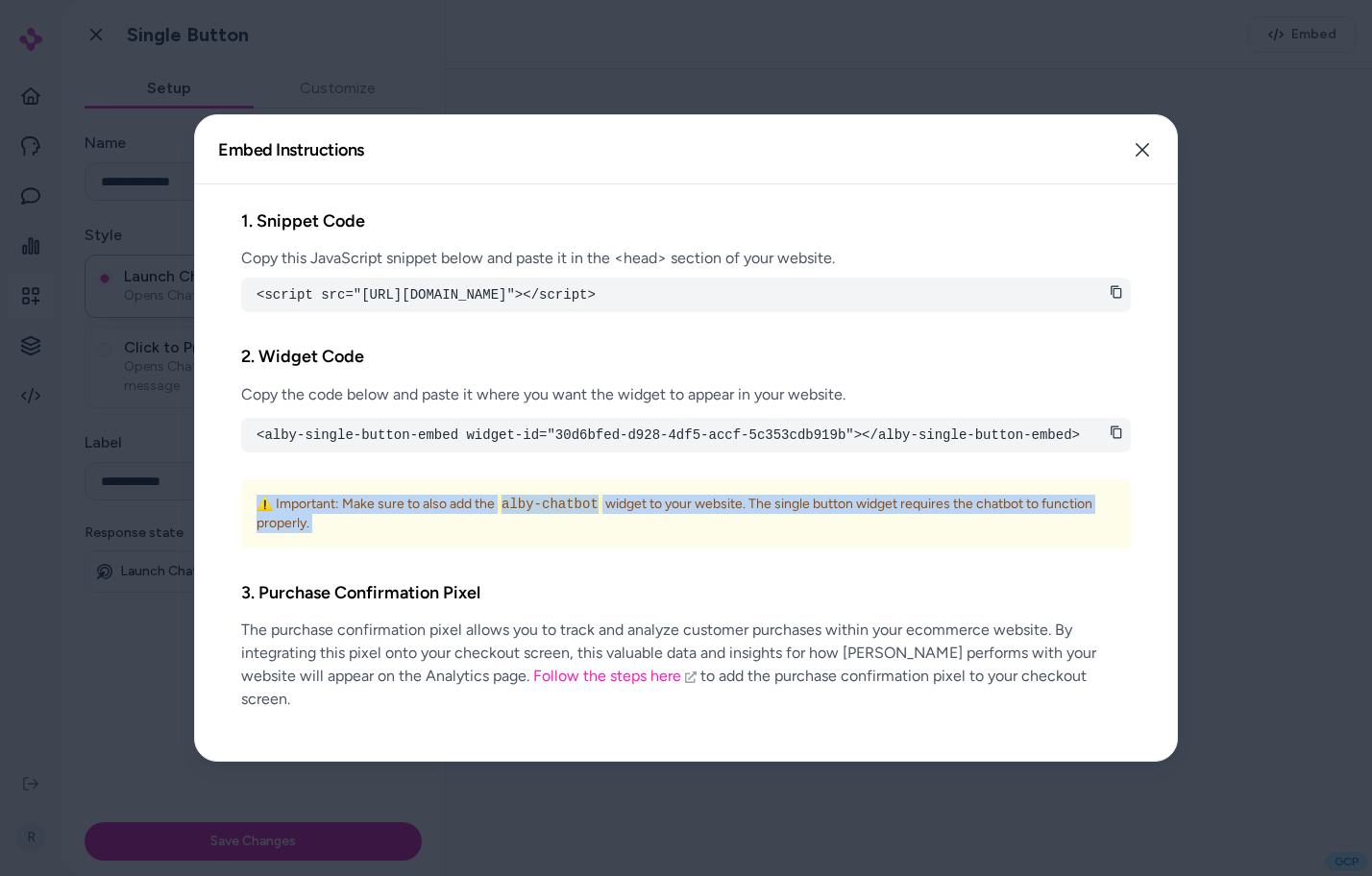 drag, startPoint x: 520, startPoint y: 551, endPoint x: 310, endPoint y: 490, distance: 218.68013 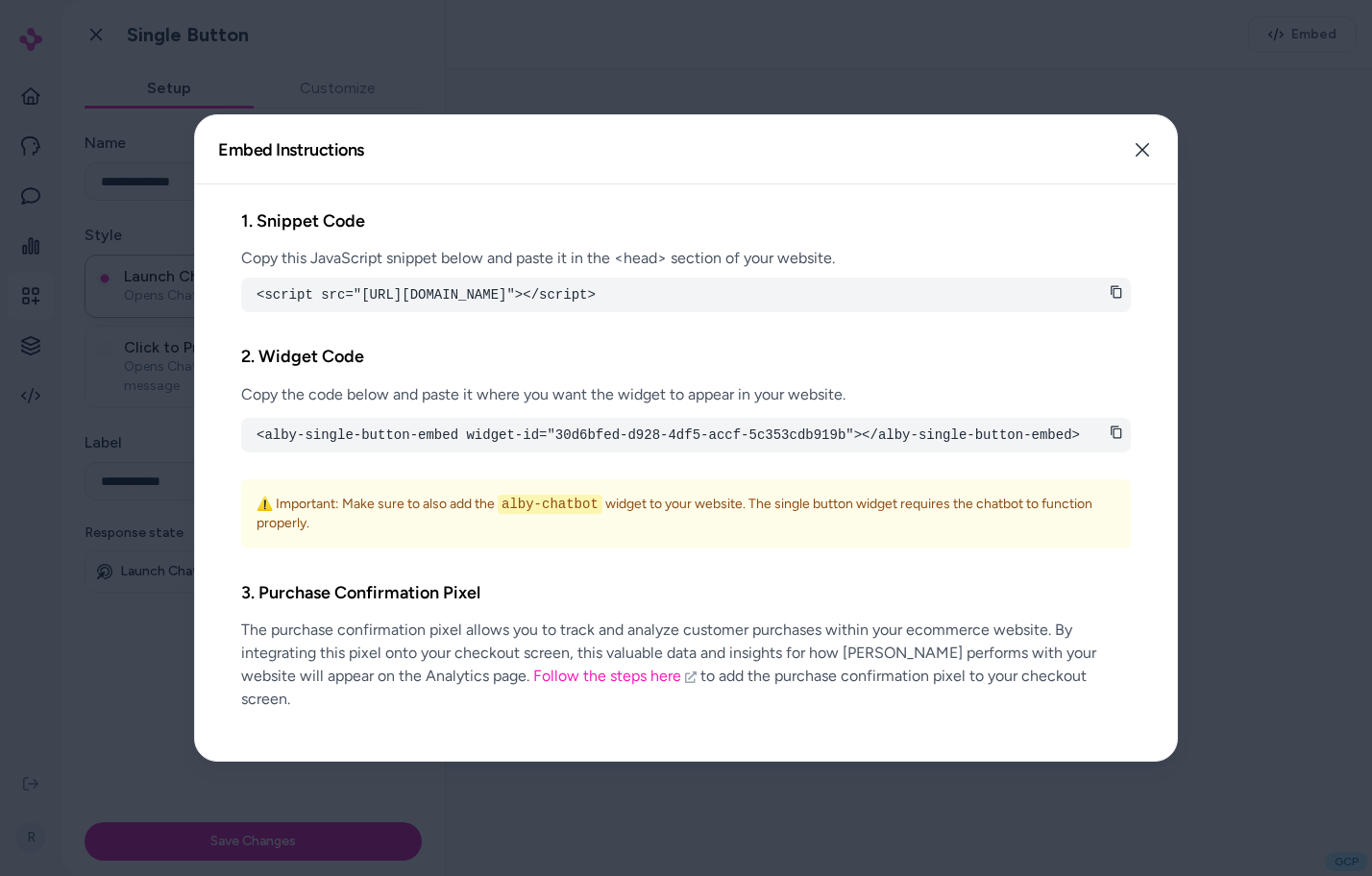 click on "3. Purchase Confirmation Pixel The purchase confirmation pixel allows you to track and analyze customer purchases within your ecommerce website. By integrating this pixel onto your checkout screen, this valuable data and insights for how alby performs with your website will appear on the Analytics page.   Follow the steps here     to add the purchase confirmation pixel to your checkout screen." at bounding box center [686, 645] 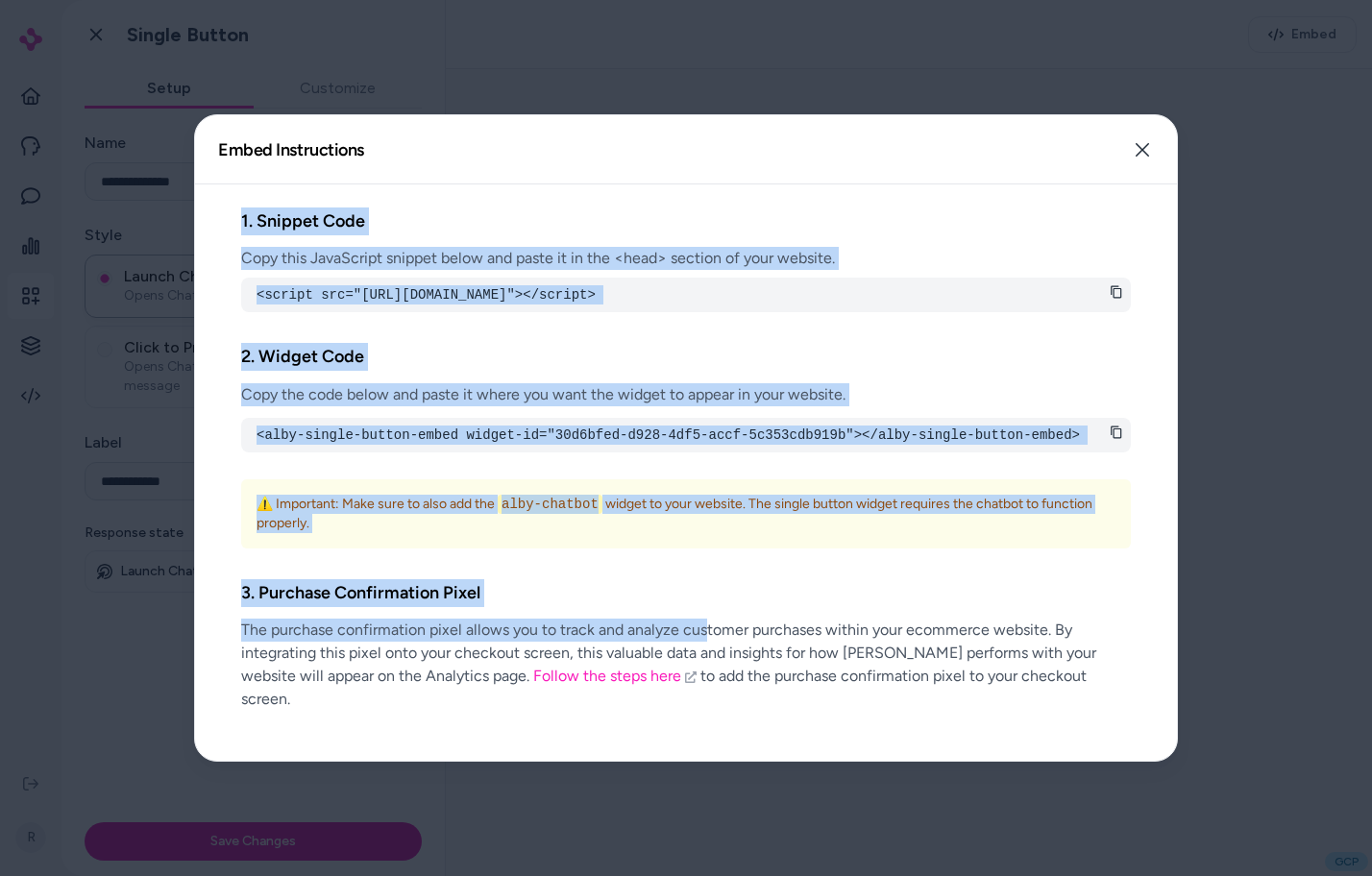 drag, startPoint x: 275, startPoint y: 184, endPoint x: 707, endPoint y: 643, distance: 630.321 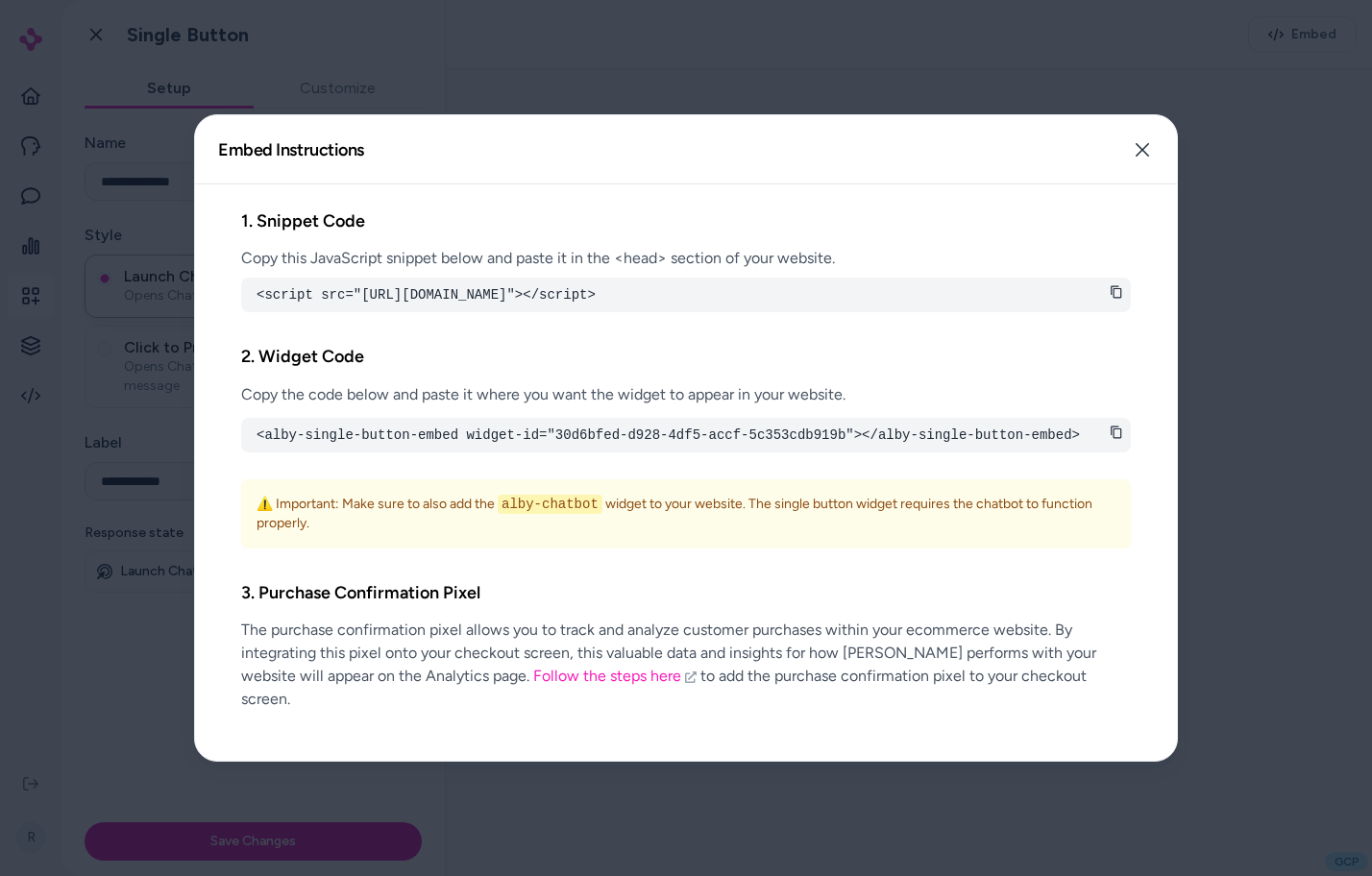 drag, startPoint x: 660, startPoint y: 548, endPoint x: 628, endPoint y: 571, distance: 39.408121 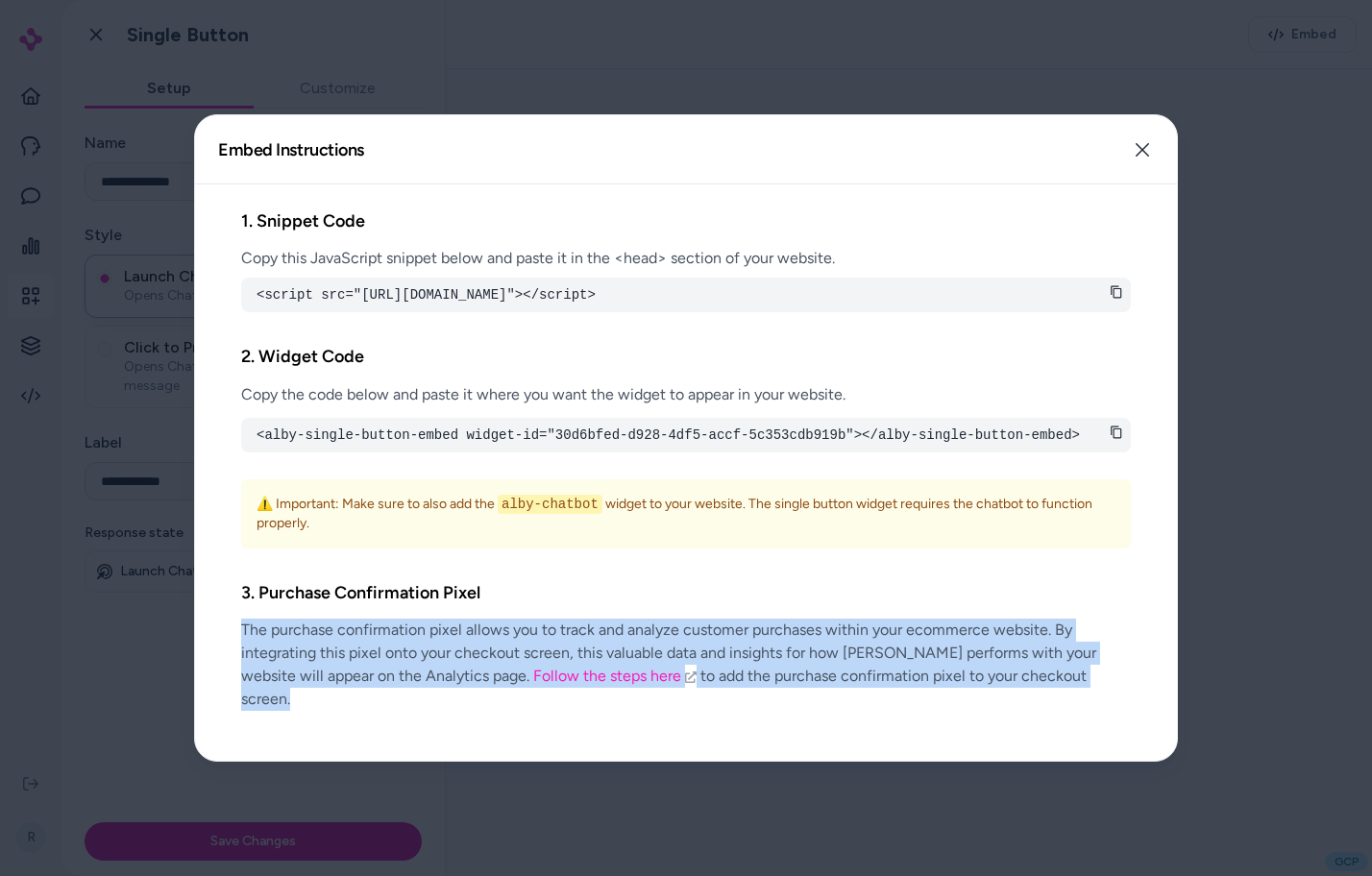 drag, startPoint x: 902, startPoint y: 711, endPoint x: 845, endPoint y: 613, distance: 113.3711 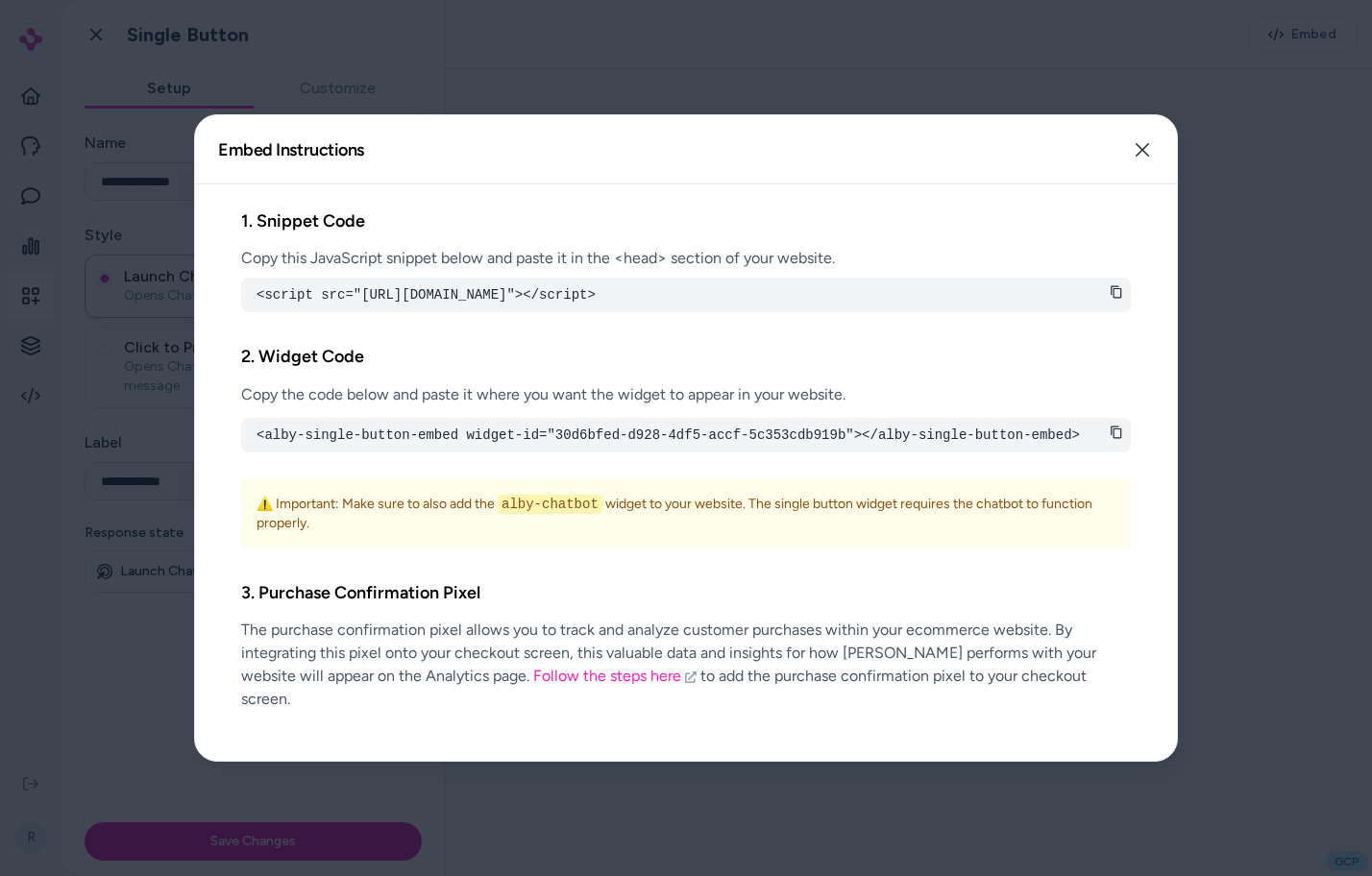 click on "3. Purchase Confirmation Pixel" at bounding box center (686, 593) 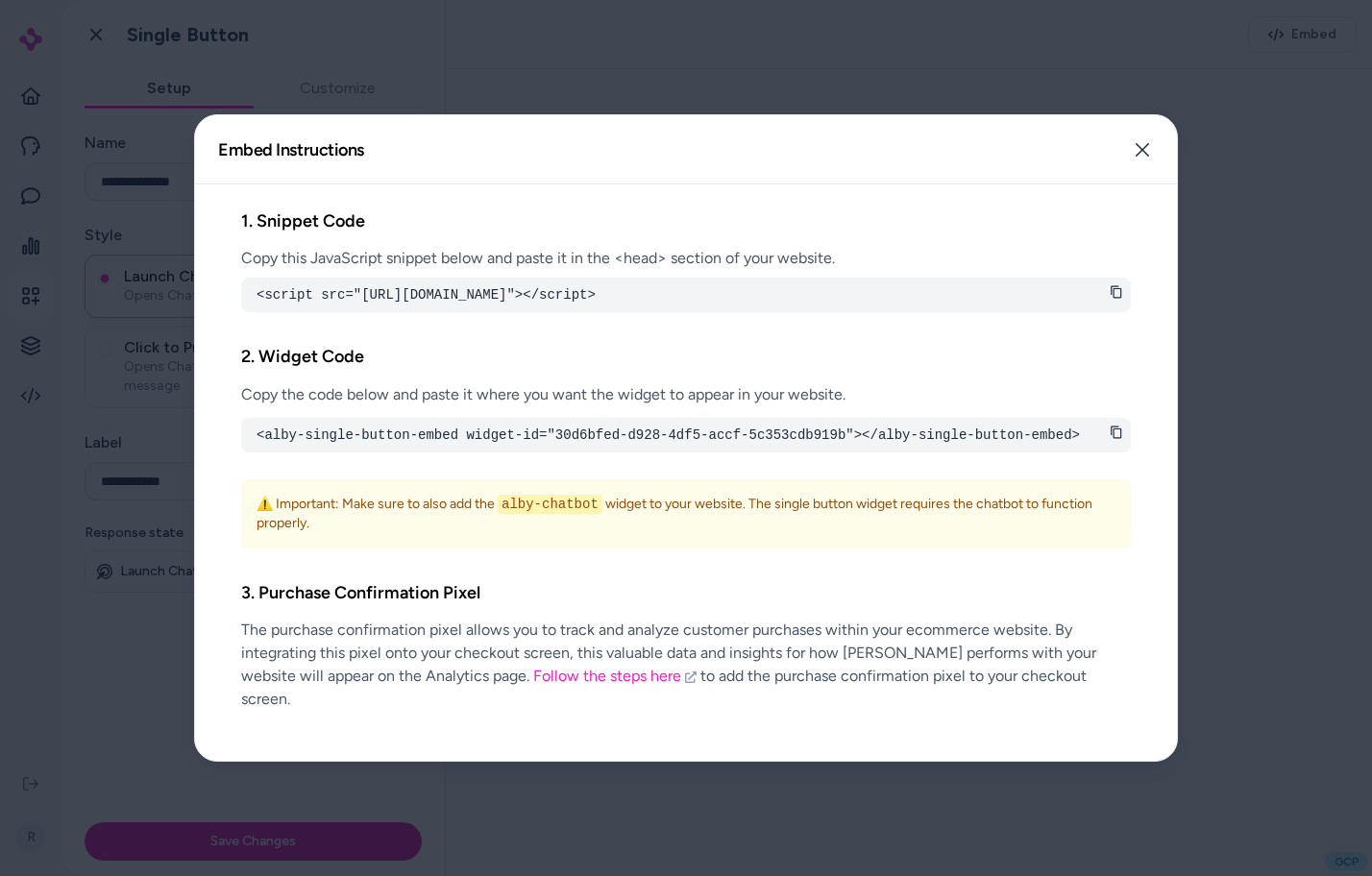 click on "Embed Instructions Embed a widget to start building your experience. Close" at bounding box center [686, 150] 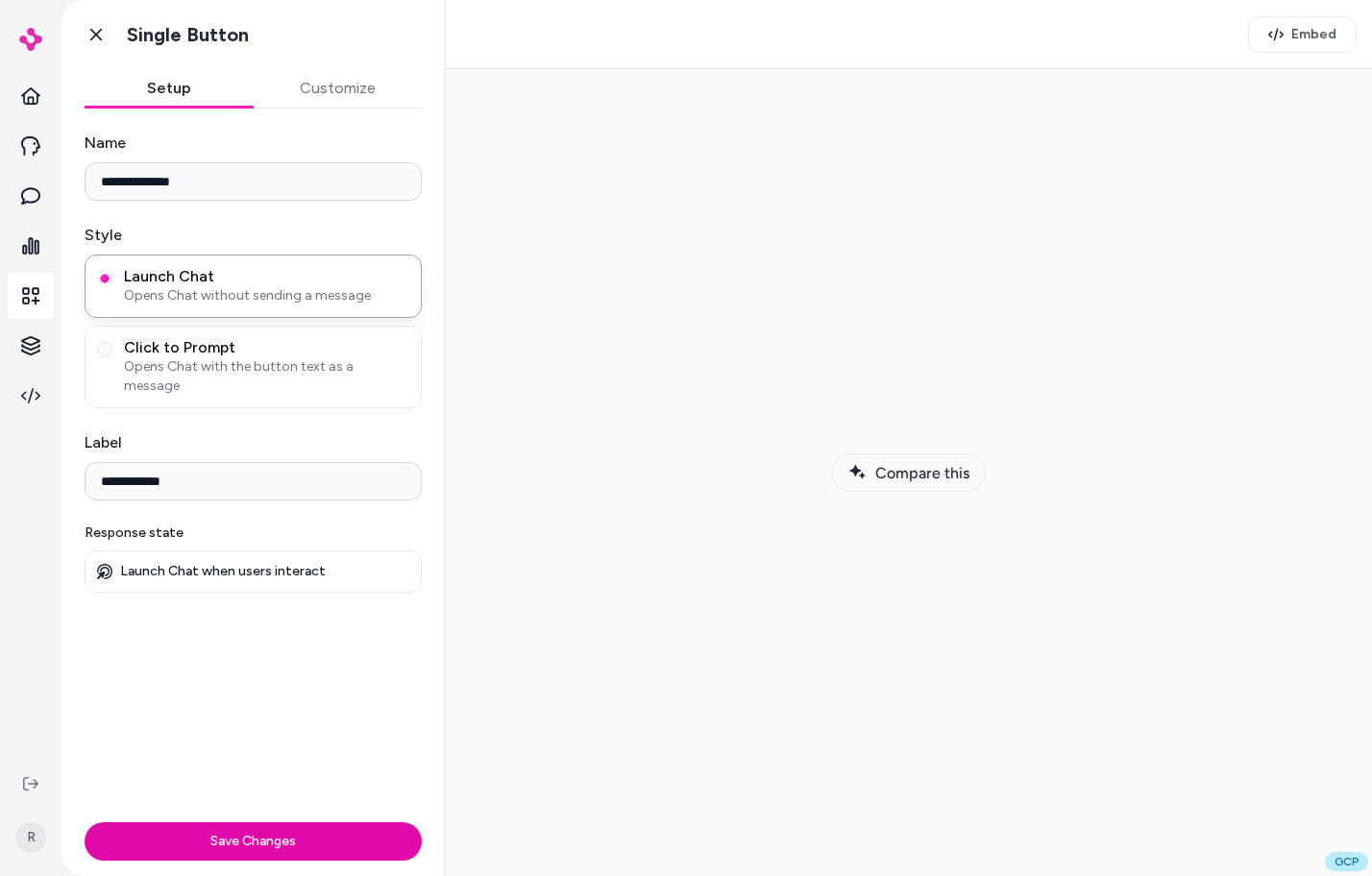 click on "Compare this" at bounding box center [922, 473] 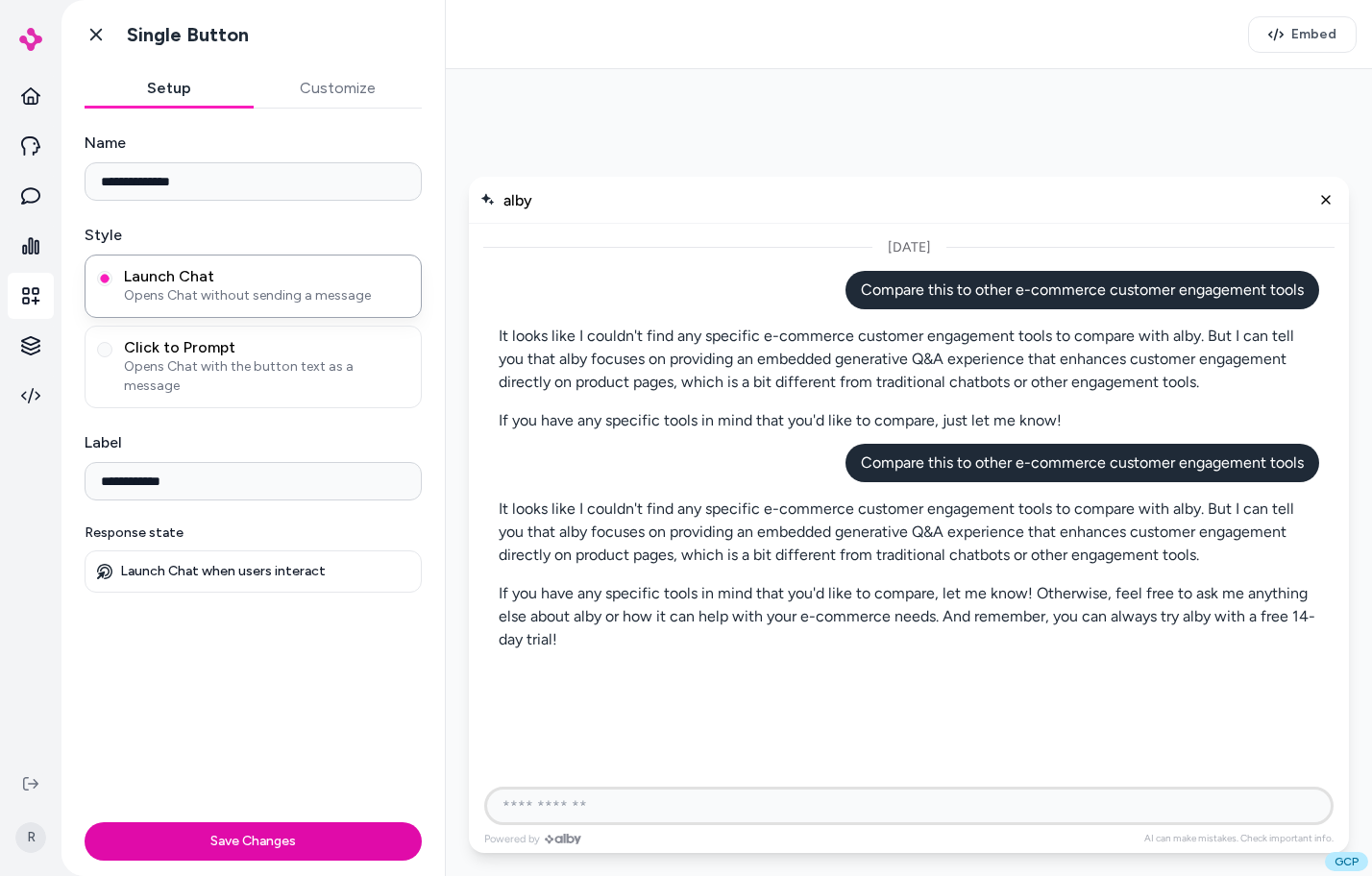 click on "alby" at bounding box center [909, 200] 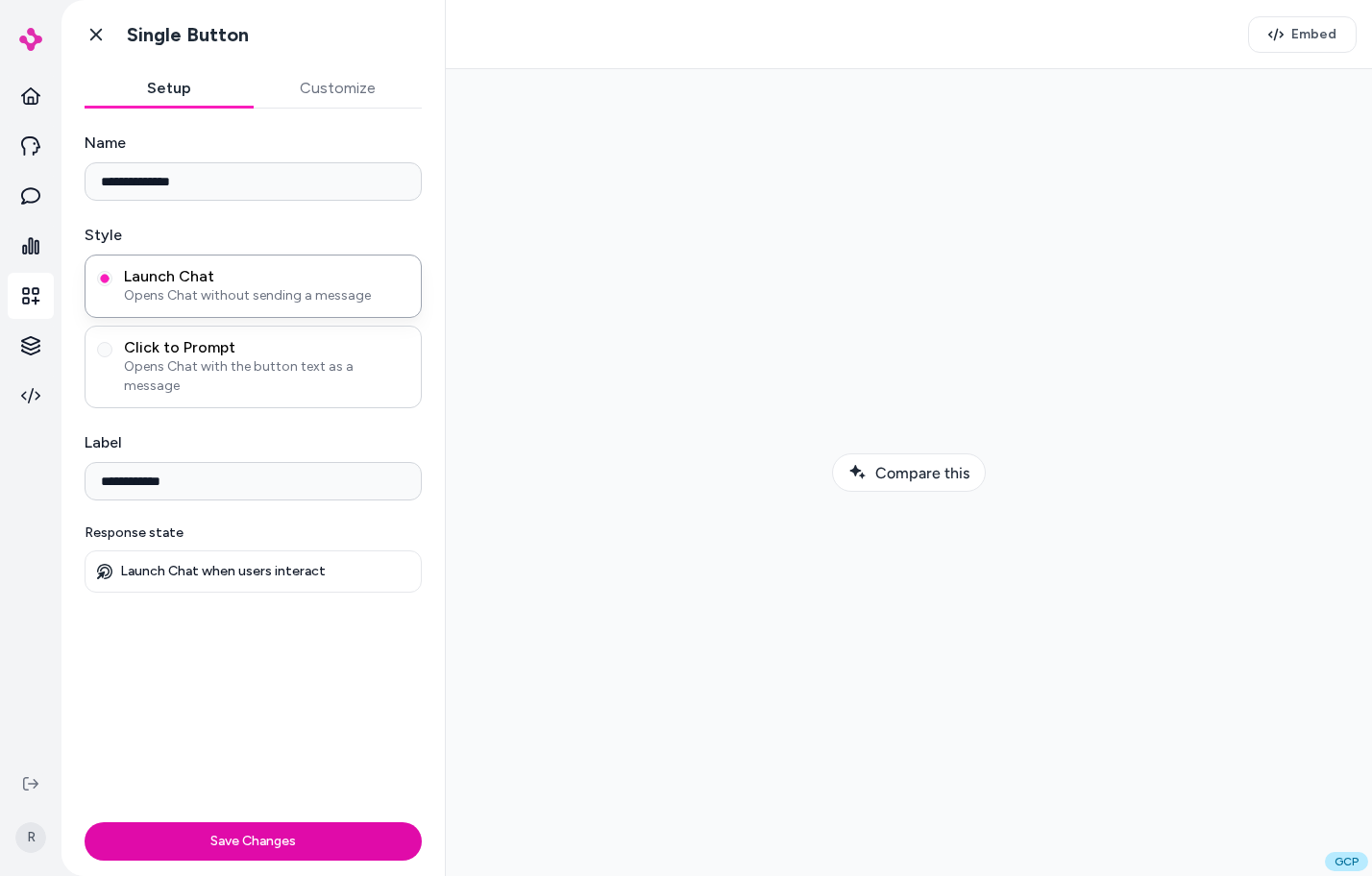 click on "Opens Chat with the button text as a message" at bounding box center [266, 377] 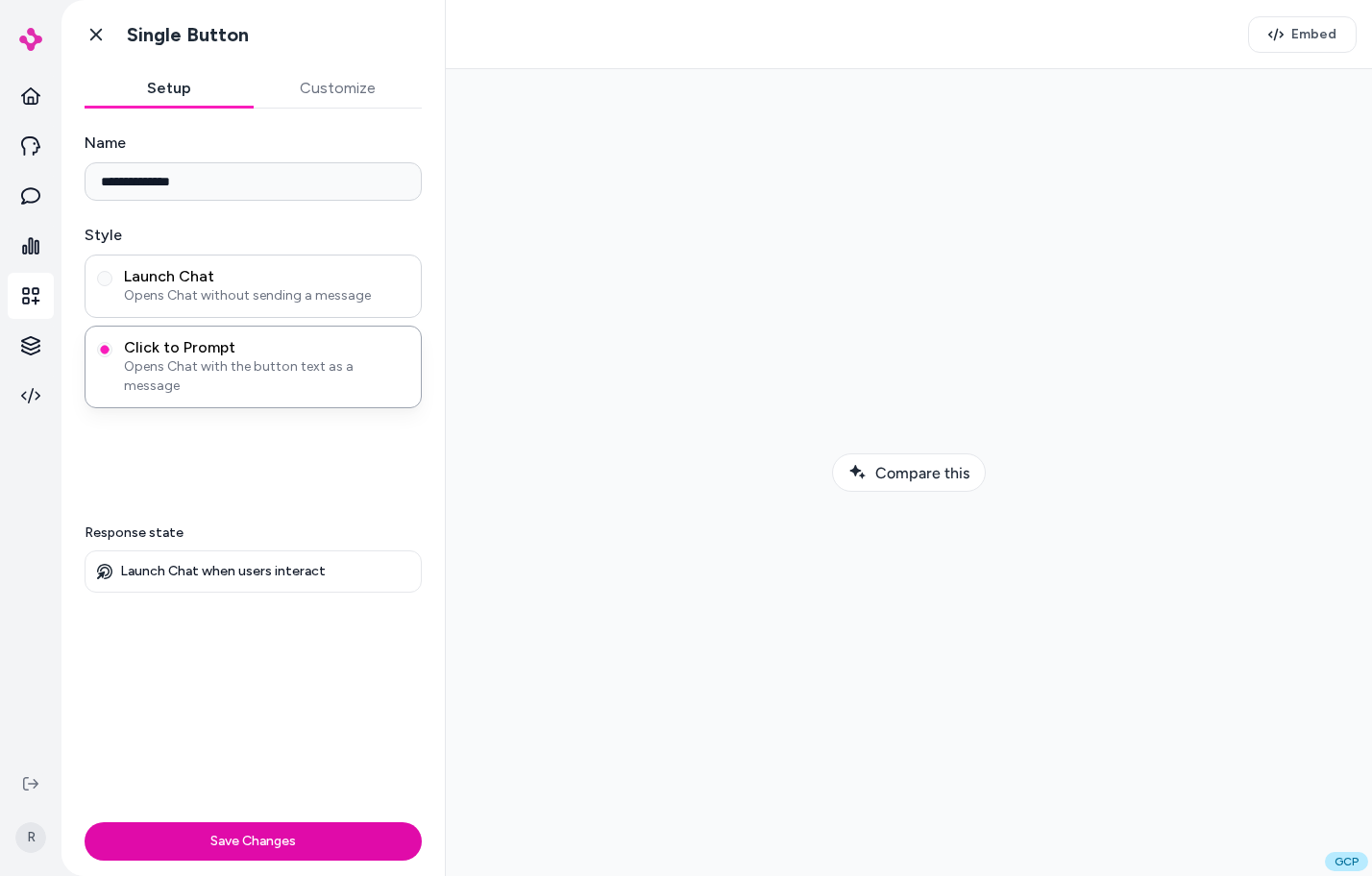 click on "Opens Chat without sending a message" at bounding box center (266, 296) 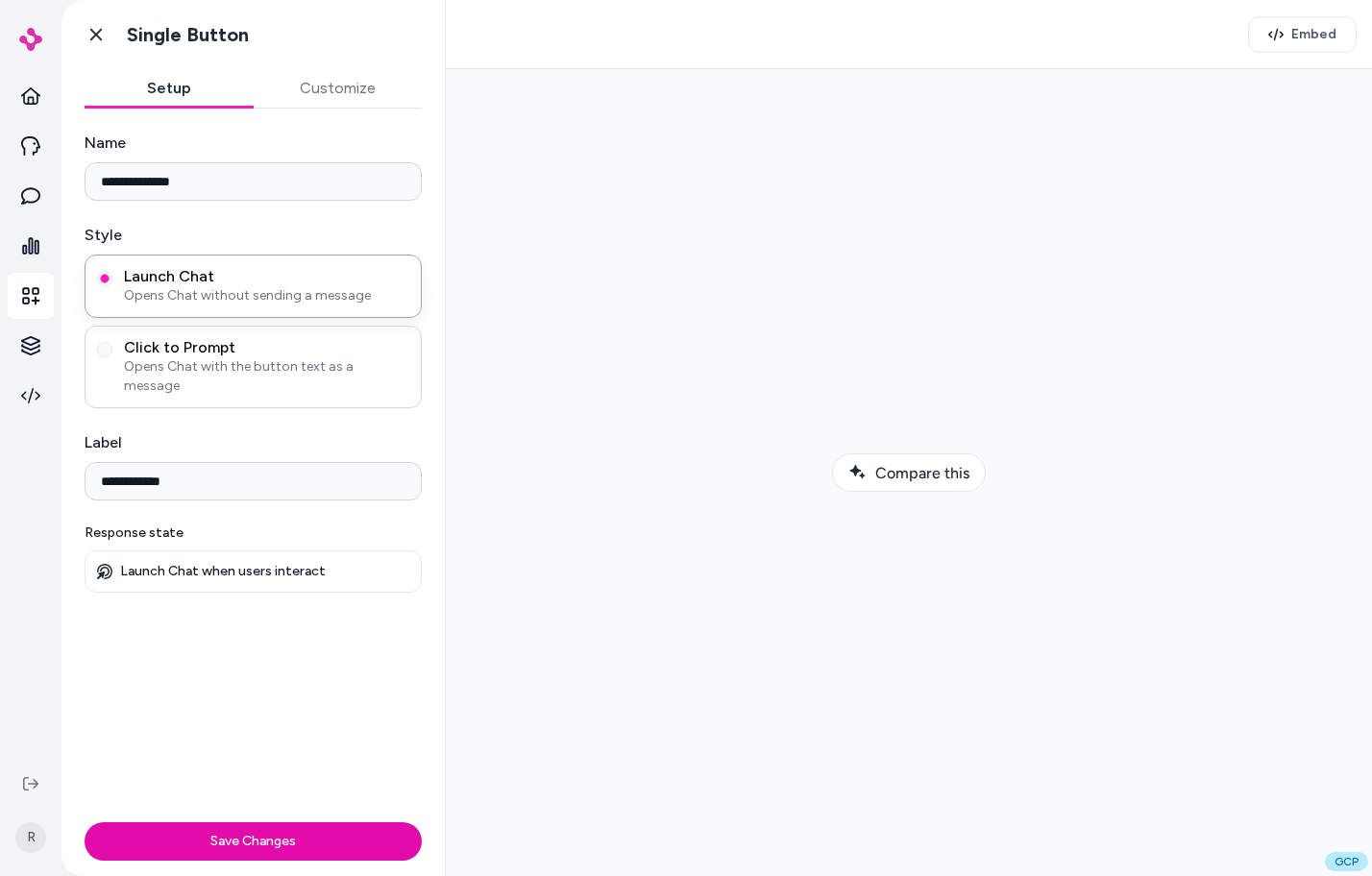 click on "Opens Chat with the button text as a message" at bounding box center (266, 377) 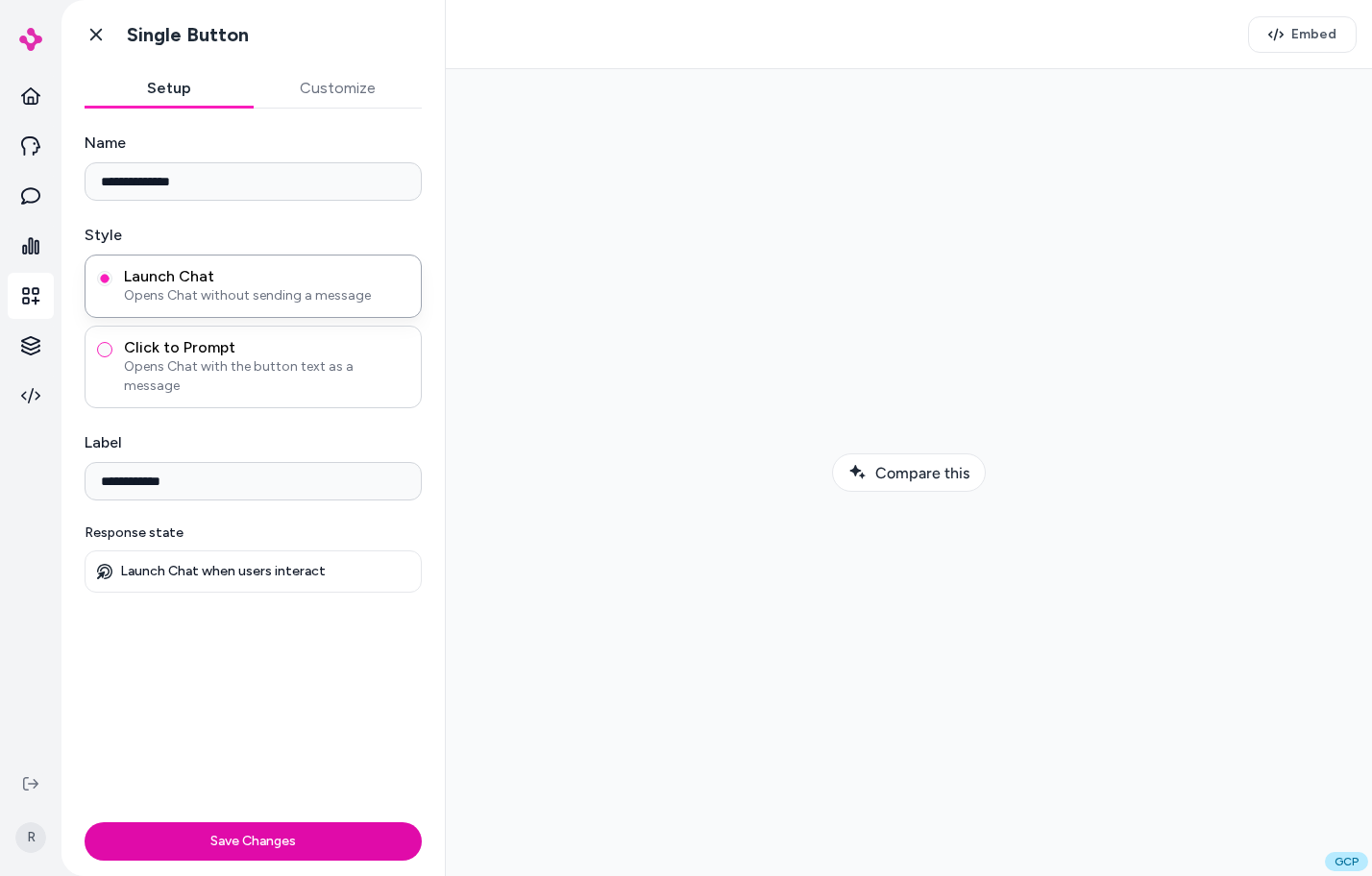 click on "Click to Prompt Opens Chat with the button text as a message" at bounding box center (105, 350) 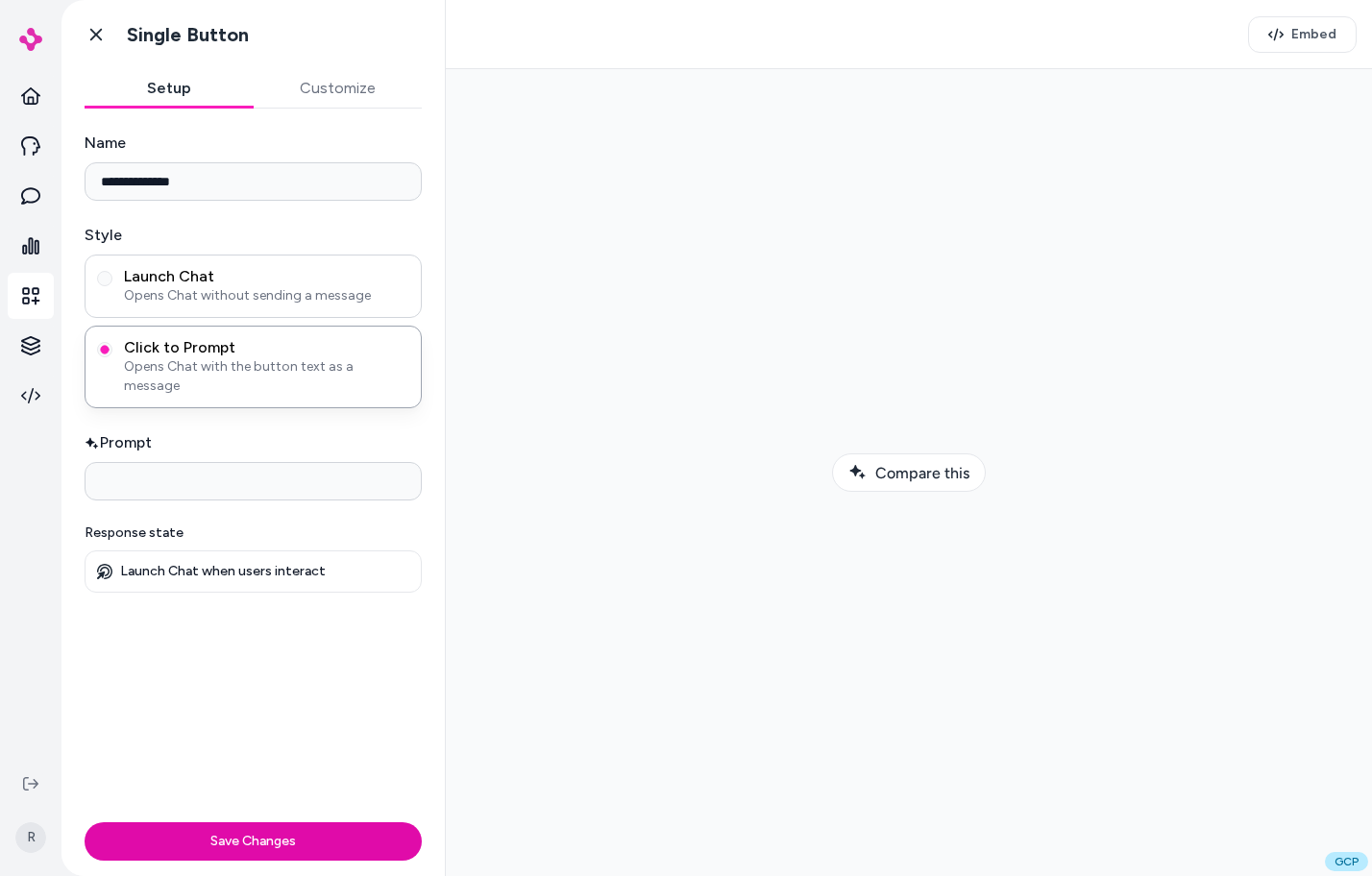click on "Launch Chat Opens Chat without sending a message" at bounding box center (253, 286) 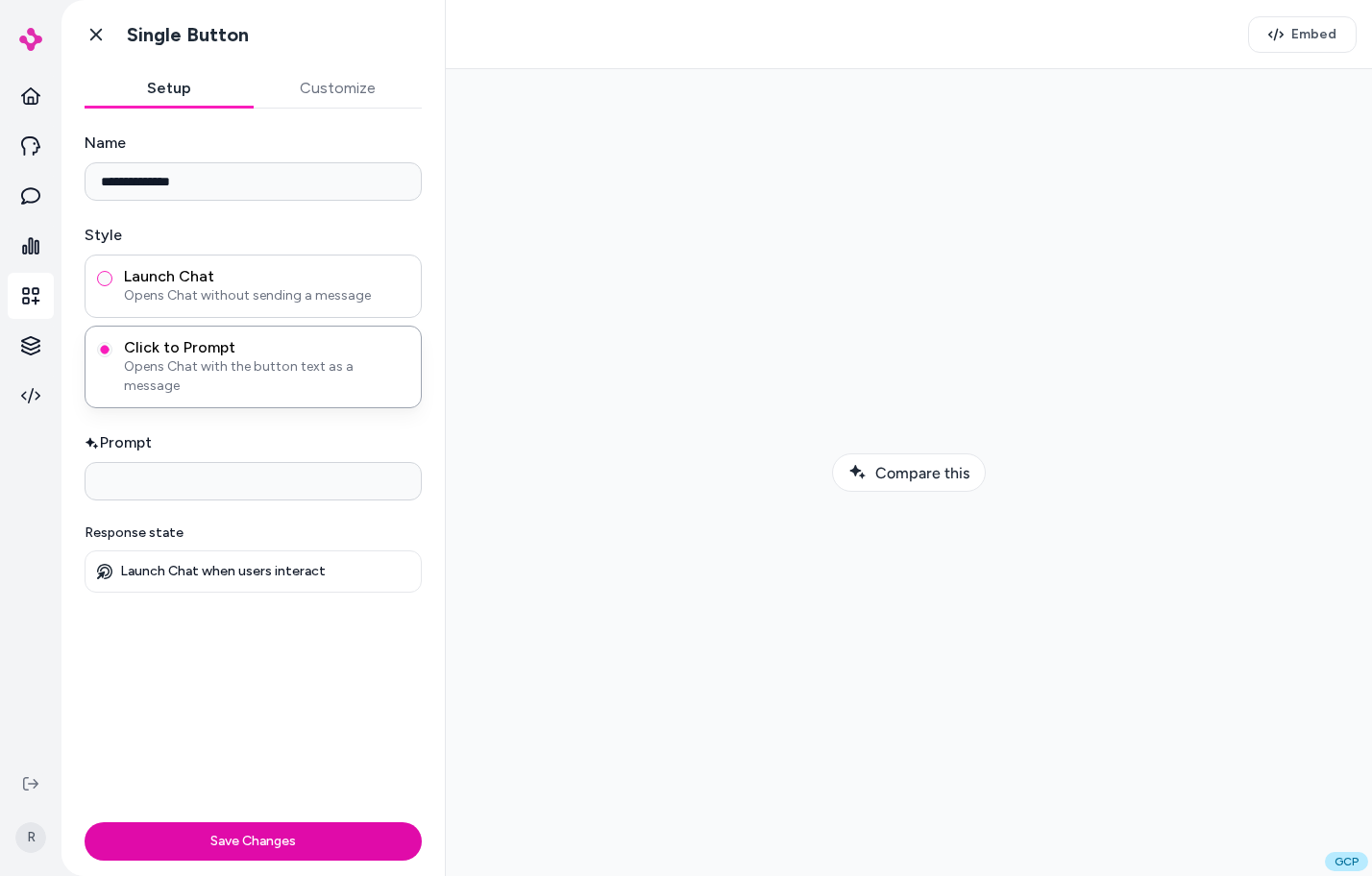 click on "Launch Chat Opens Chat without sending a message" at bounding box center [105, 279] 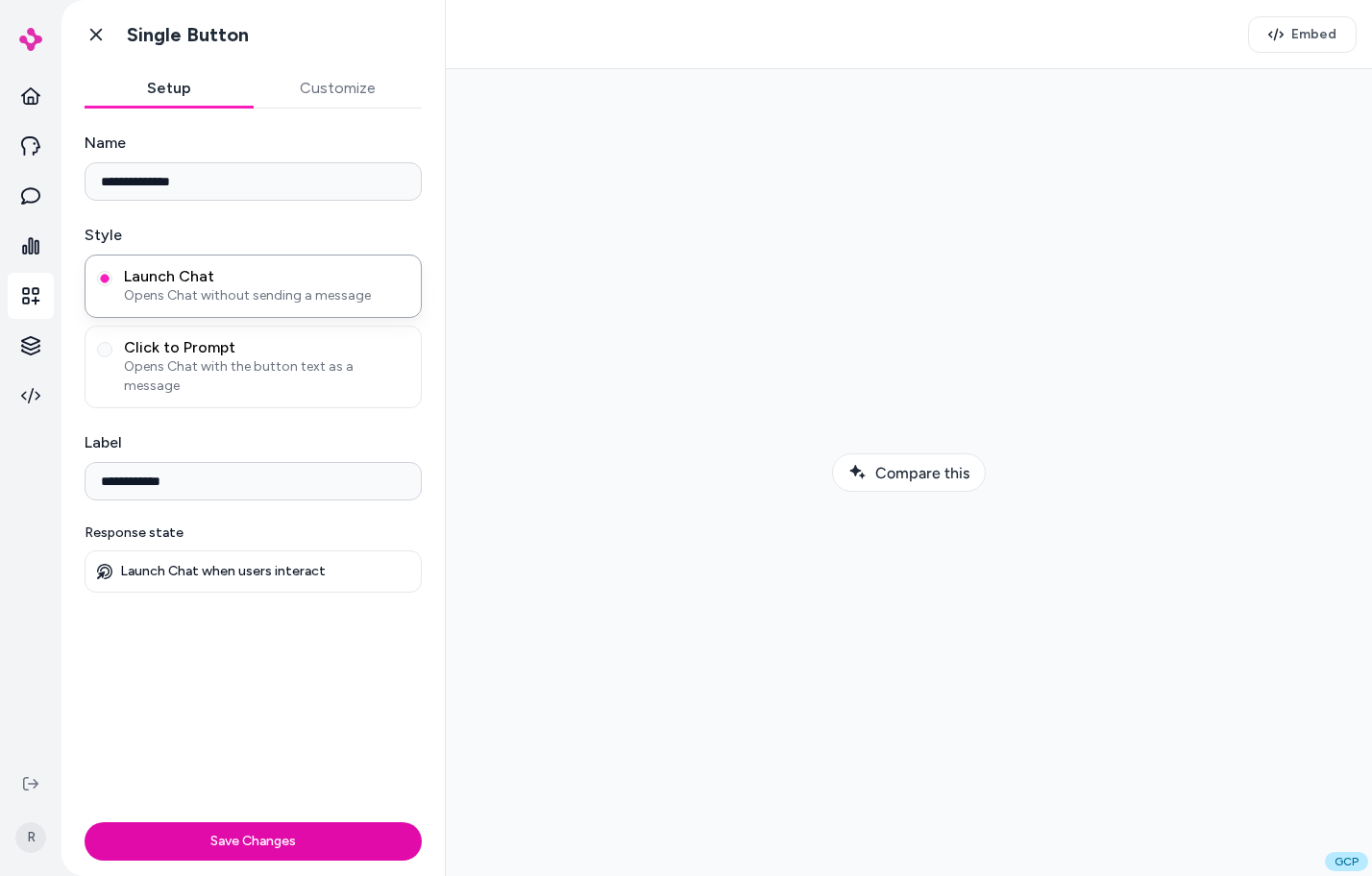 click at bounding box center (909, 473) 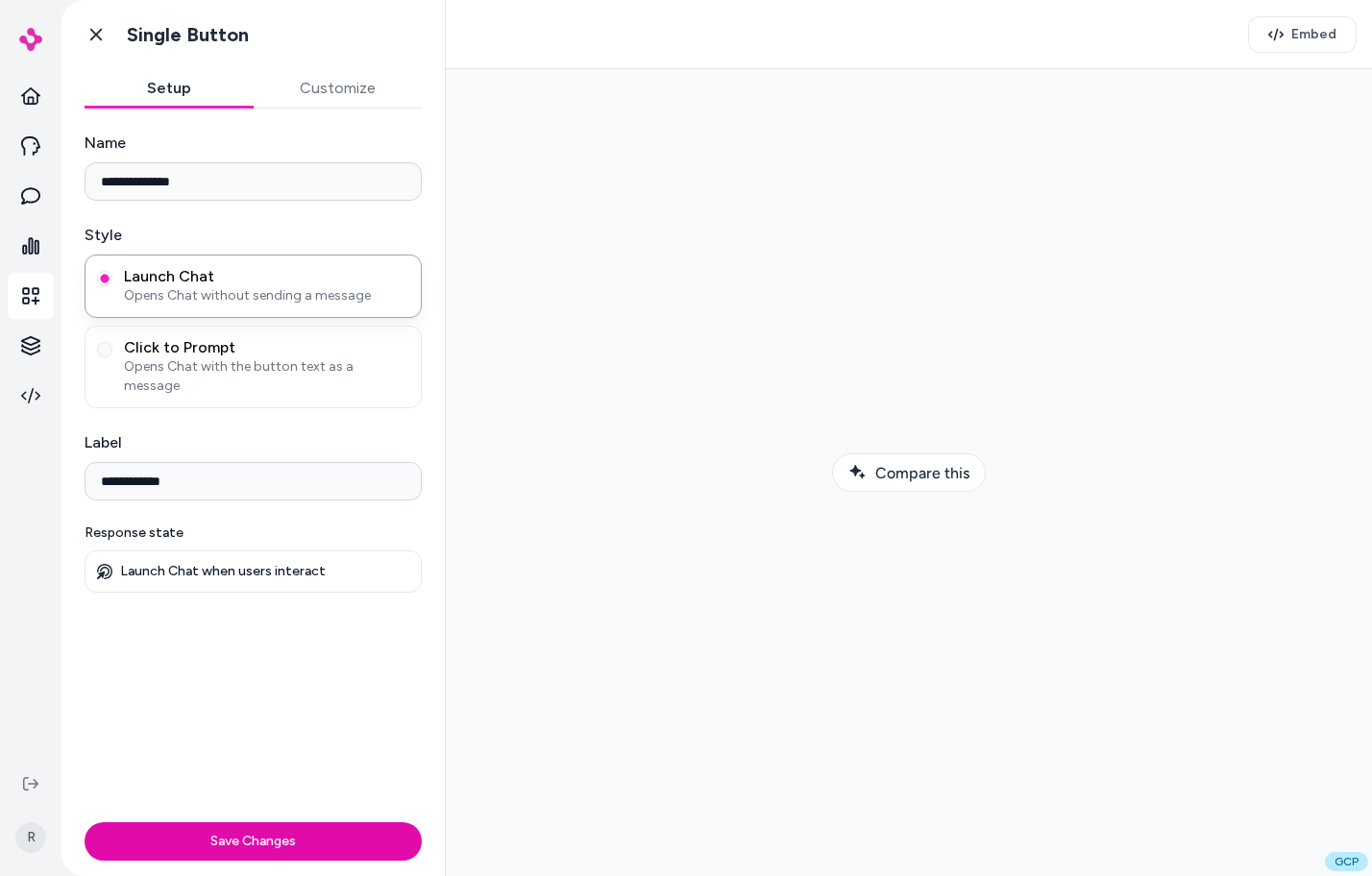 click at bounding box center [909, 473] 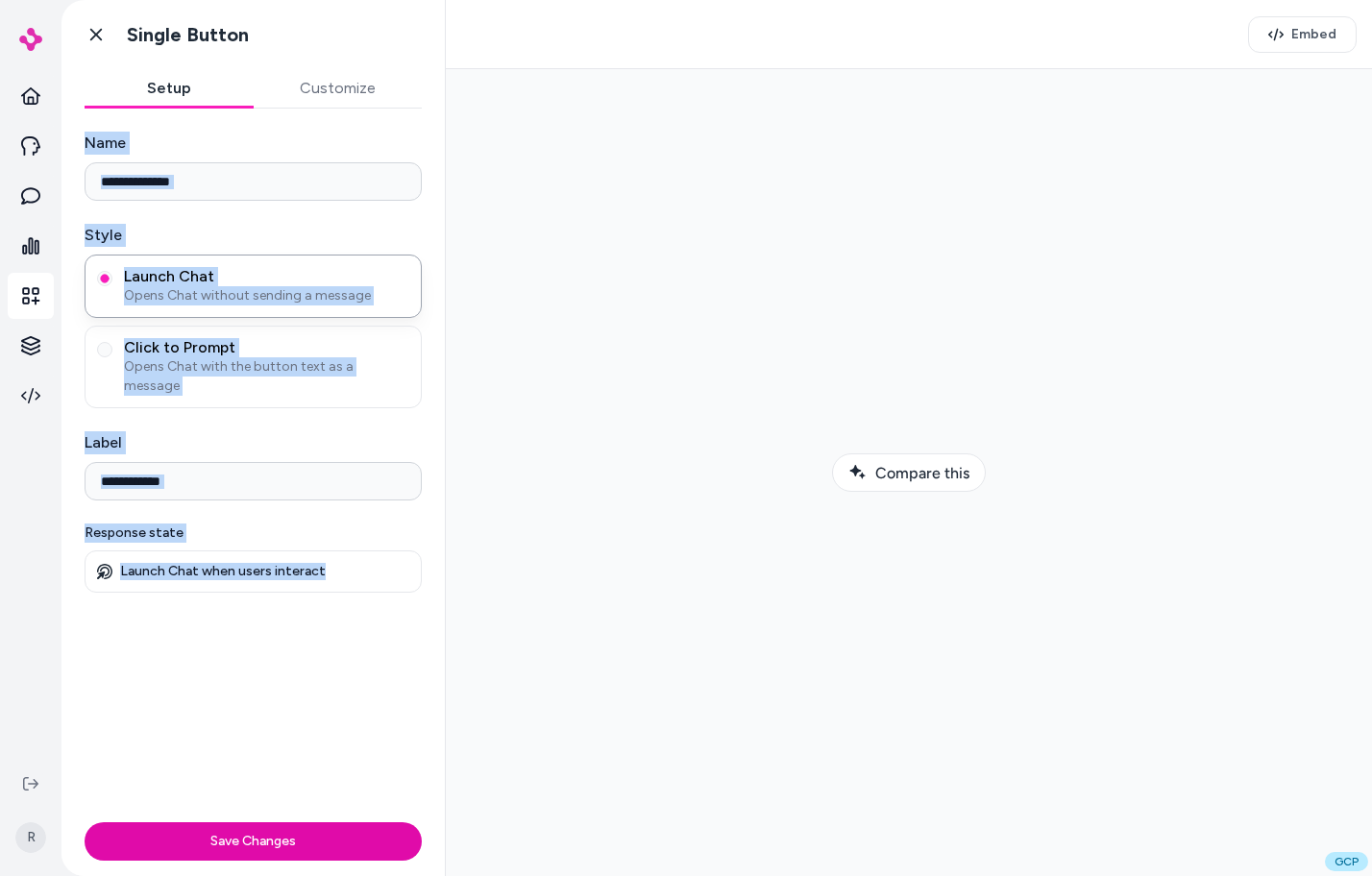 drag, startPoint x: 318, startPoint y: 643, endPoint x: 132, endPoint y: 122, distance: 553.2061 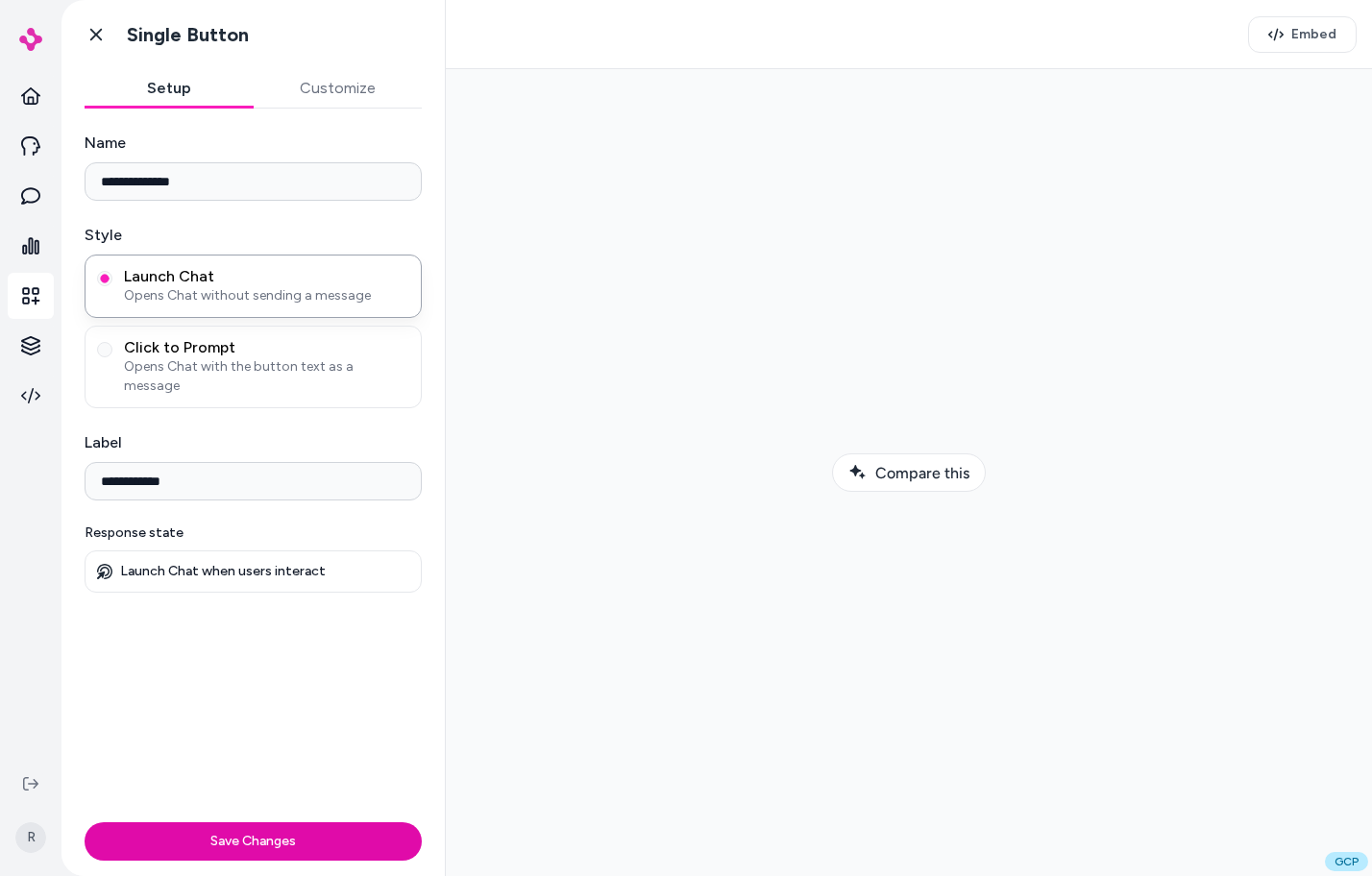 click on "Style" at bounding box center [253, 235] 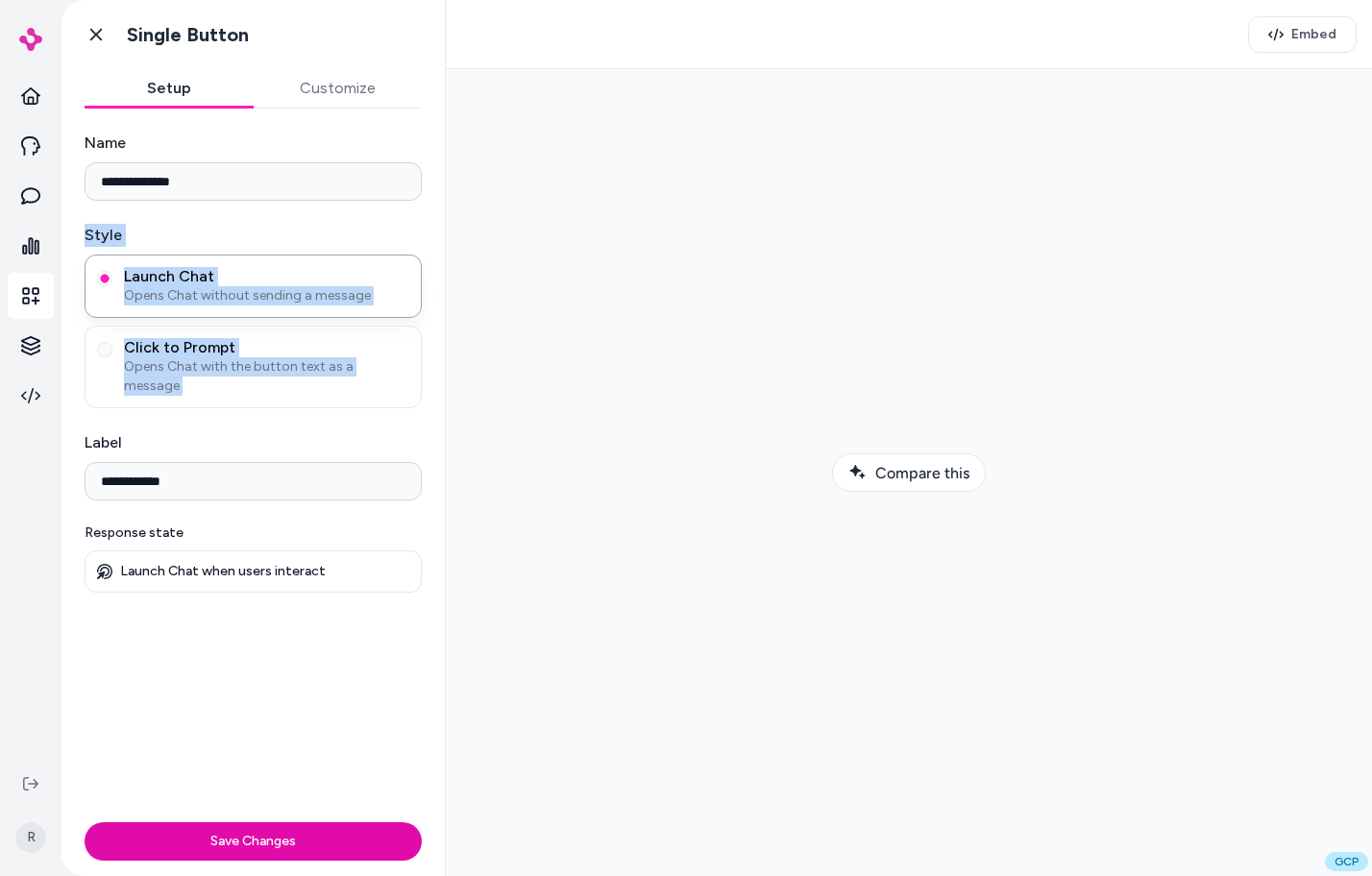 drag, startPoint x: 171, startPoint y: 213, endPoint x: 215, endPoint y: 412, distance: 203.80628 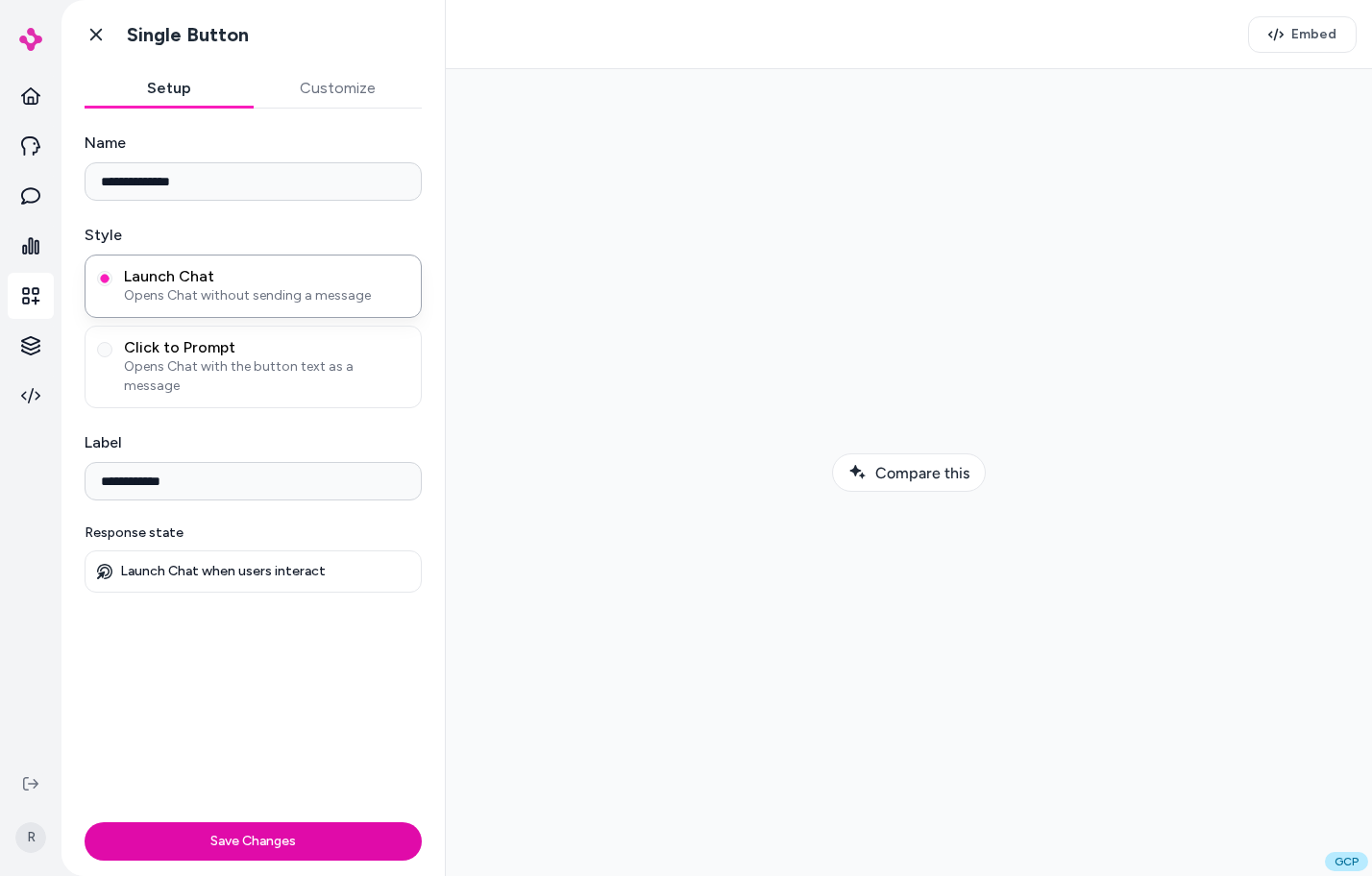 click on "Label" at bounding box center (253, 443) 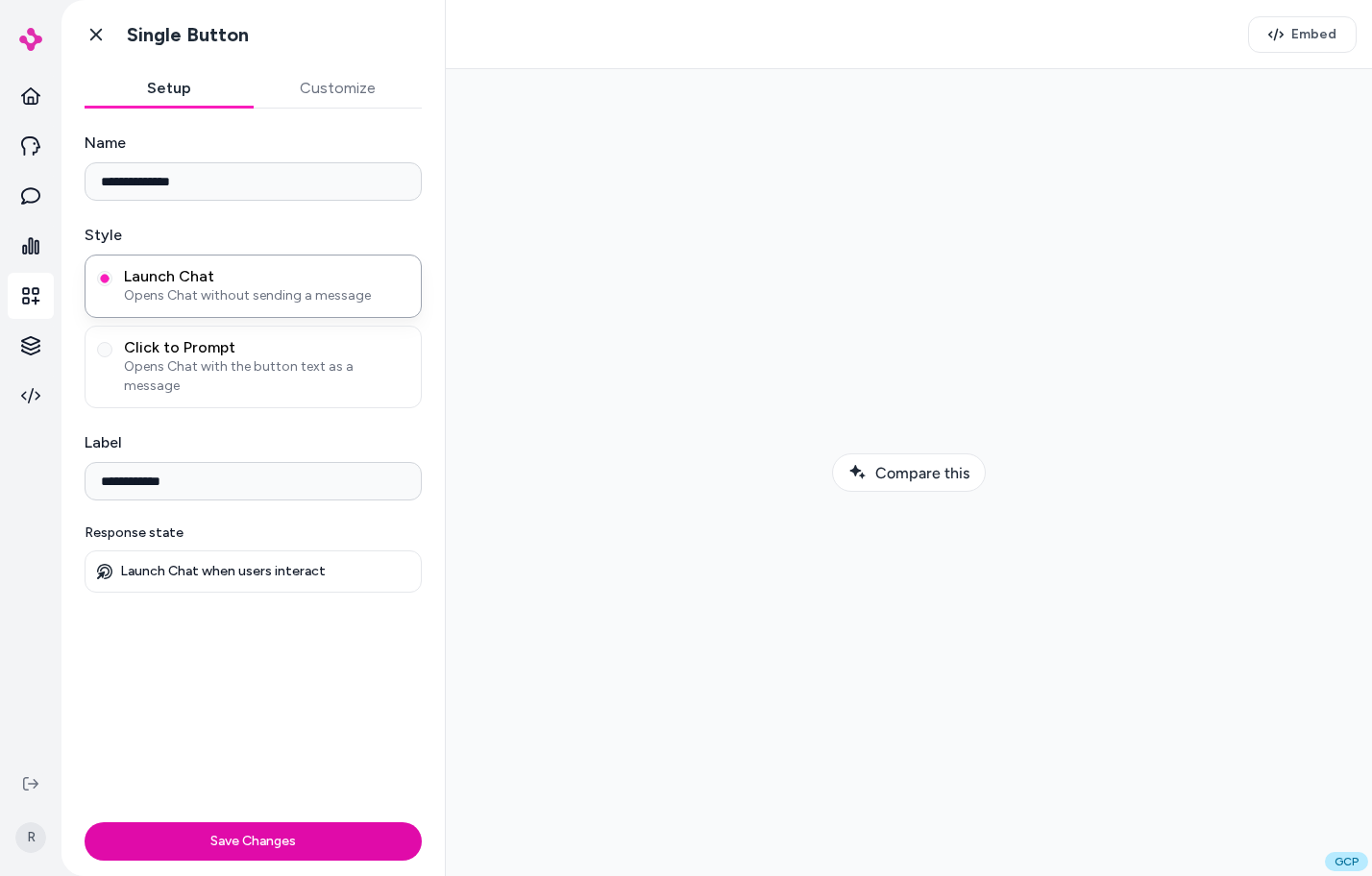 click on "**********" at bounding box center [253, 461] 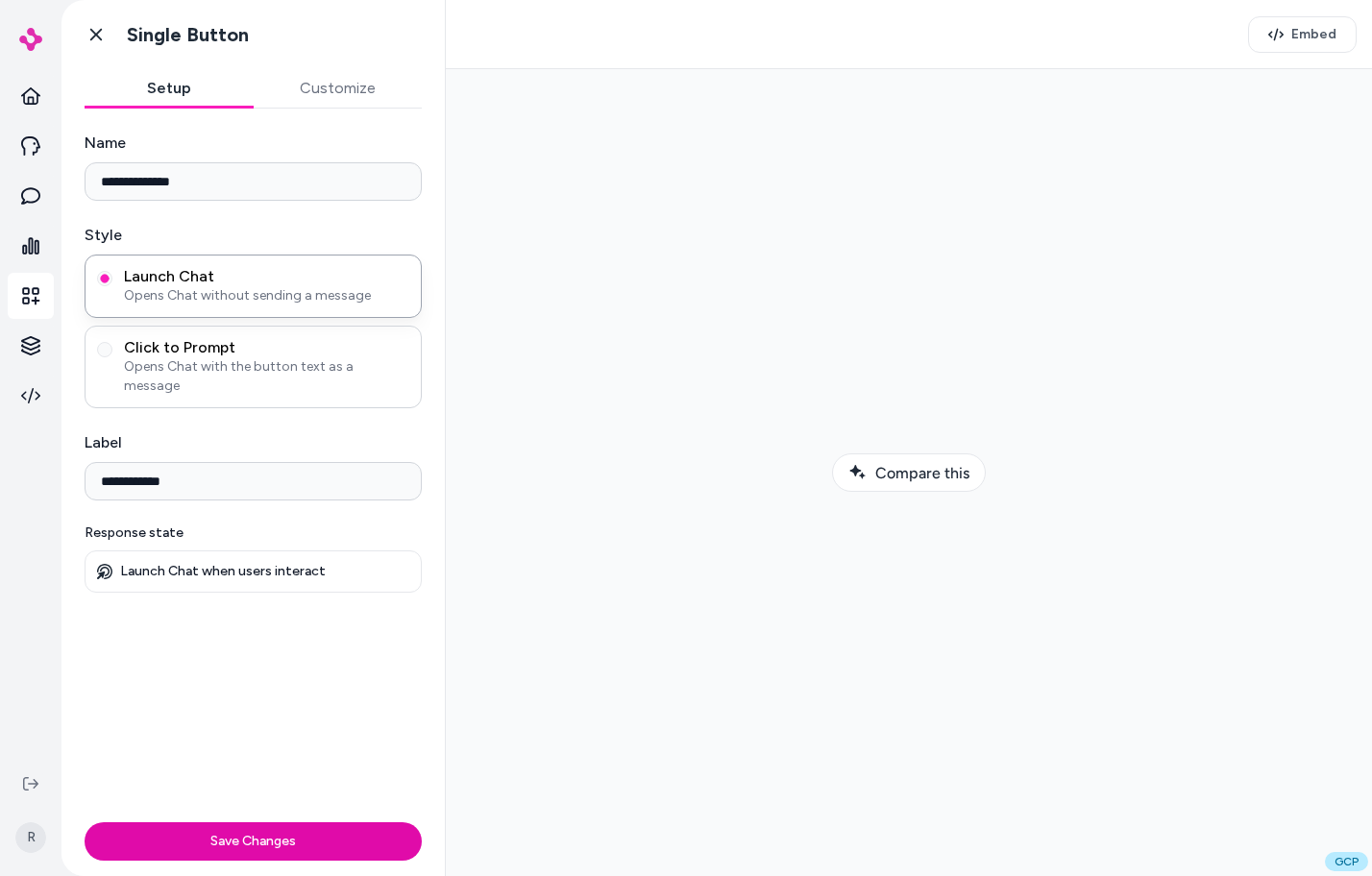 click on "Click to Prompt Opens Chat with the button text as a message" at bounding box center [253, 367] 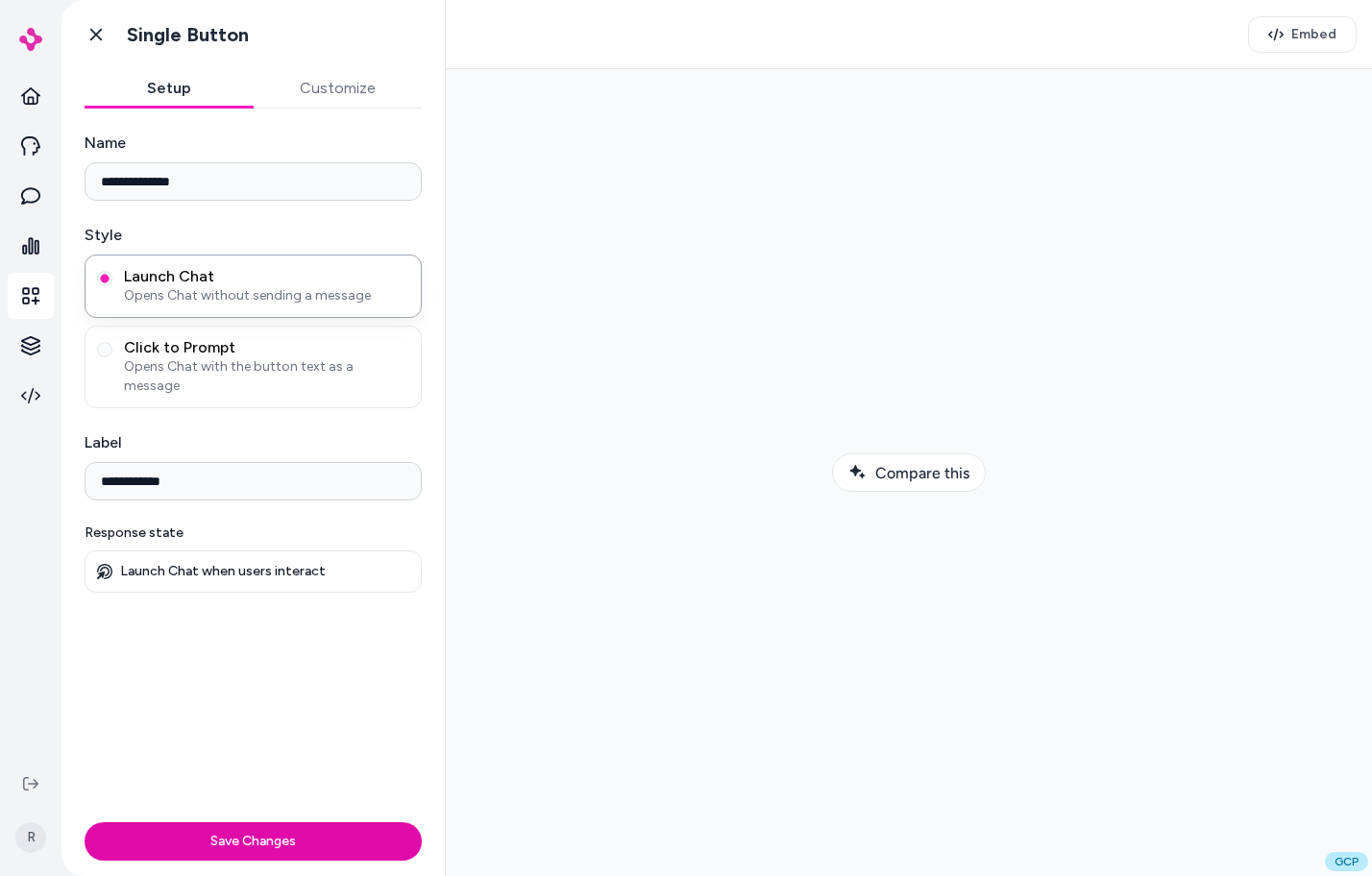drag, startPoint x: 308, startPoint y: 422, endPoint x: 260, endPoint y: 425, distance: 48.09366 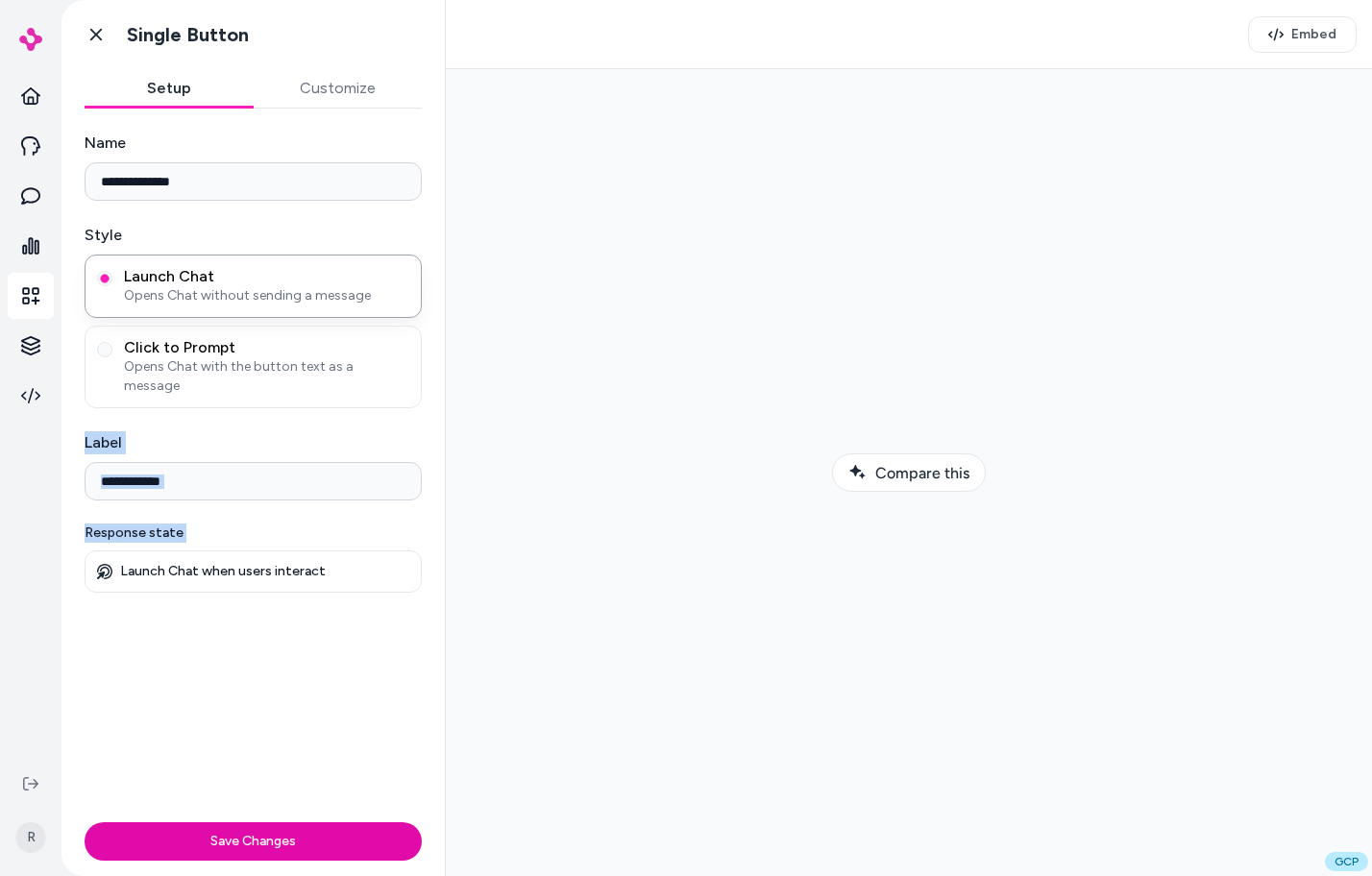 drag, startPoint x: 196, startPoint y: 407, endPoint x: 214, endPoint y: 536, distance: 130.24976 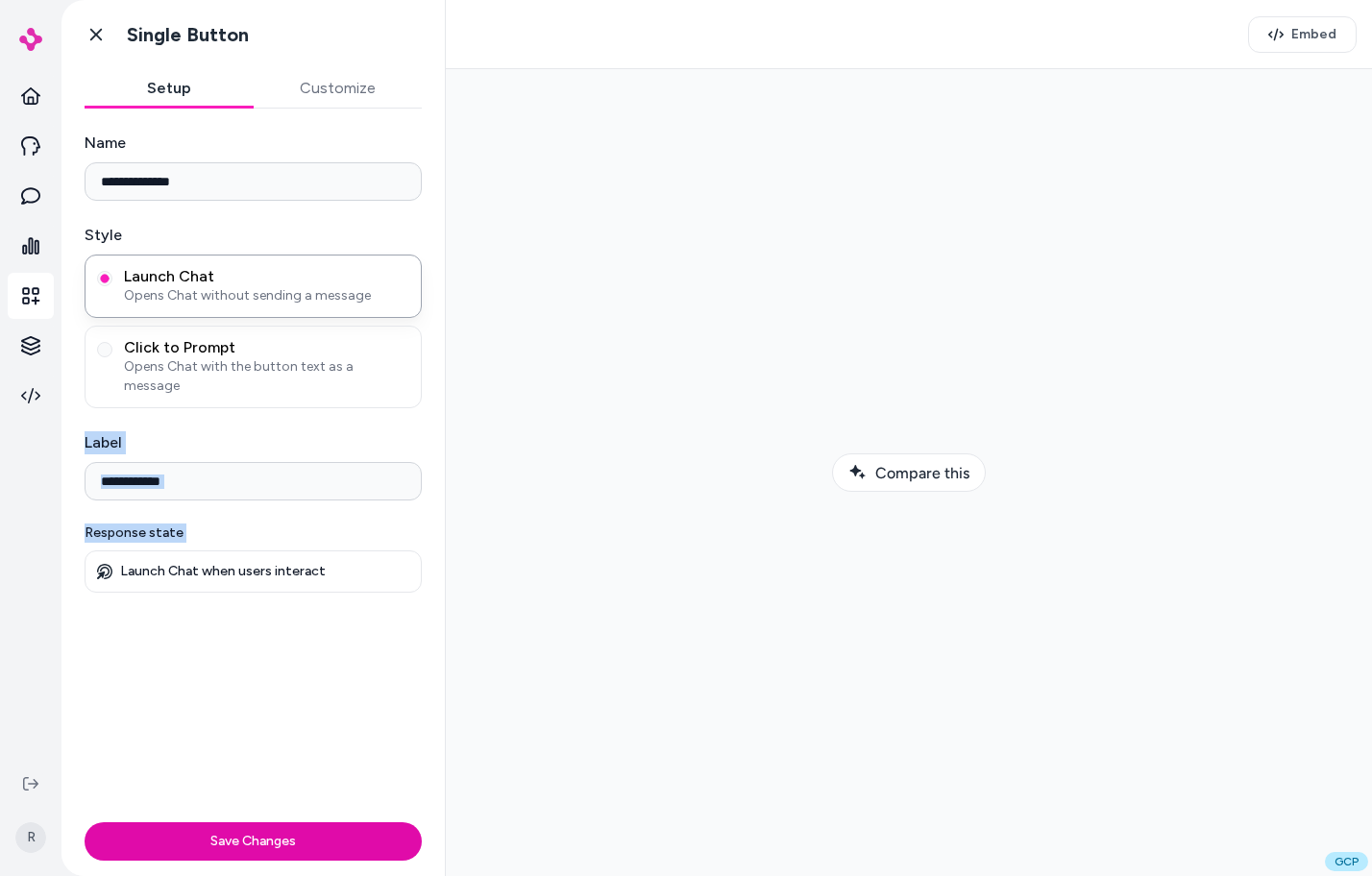 click on "Response state" at bounding box center [253, 533] 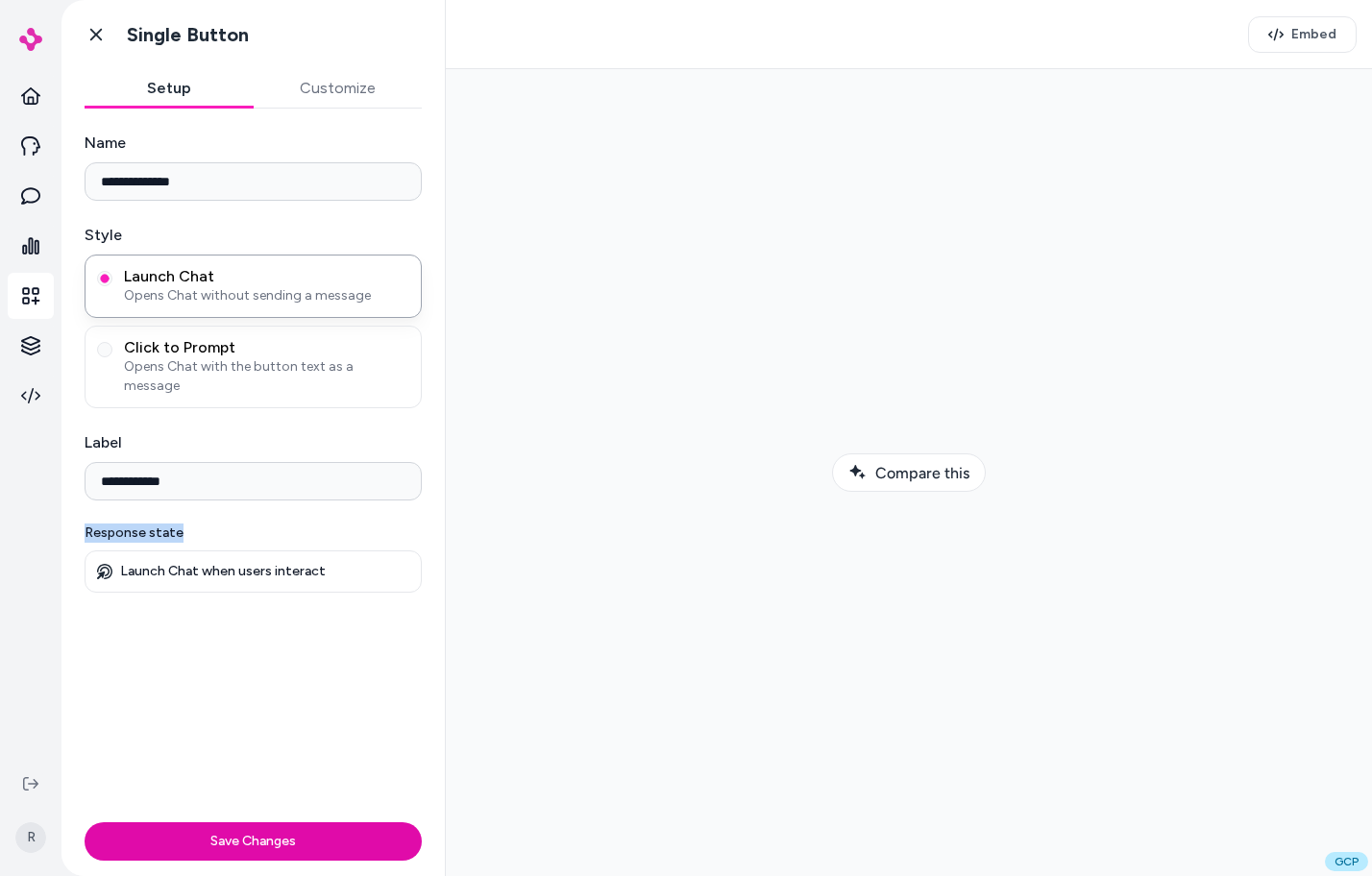 drag, startPoint x: 233, startPoint y: 499, endPoint x: 248, endPoint y: 528, distance: 32.64966 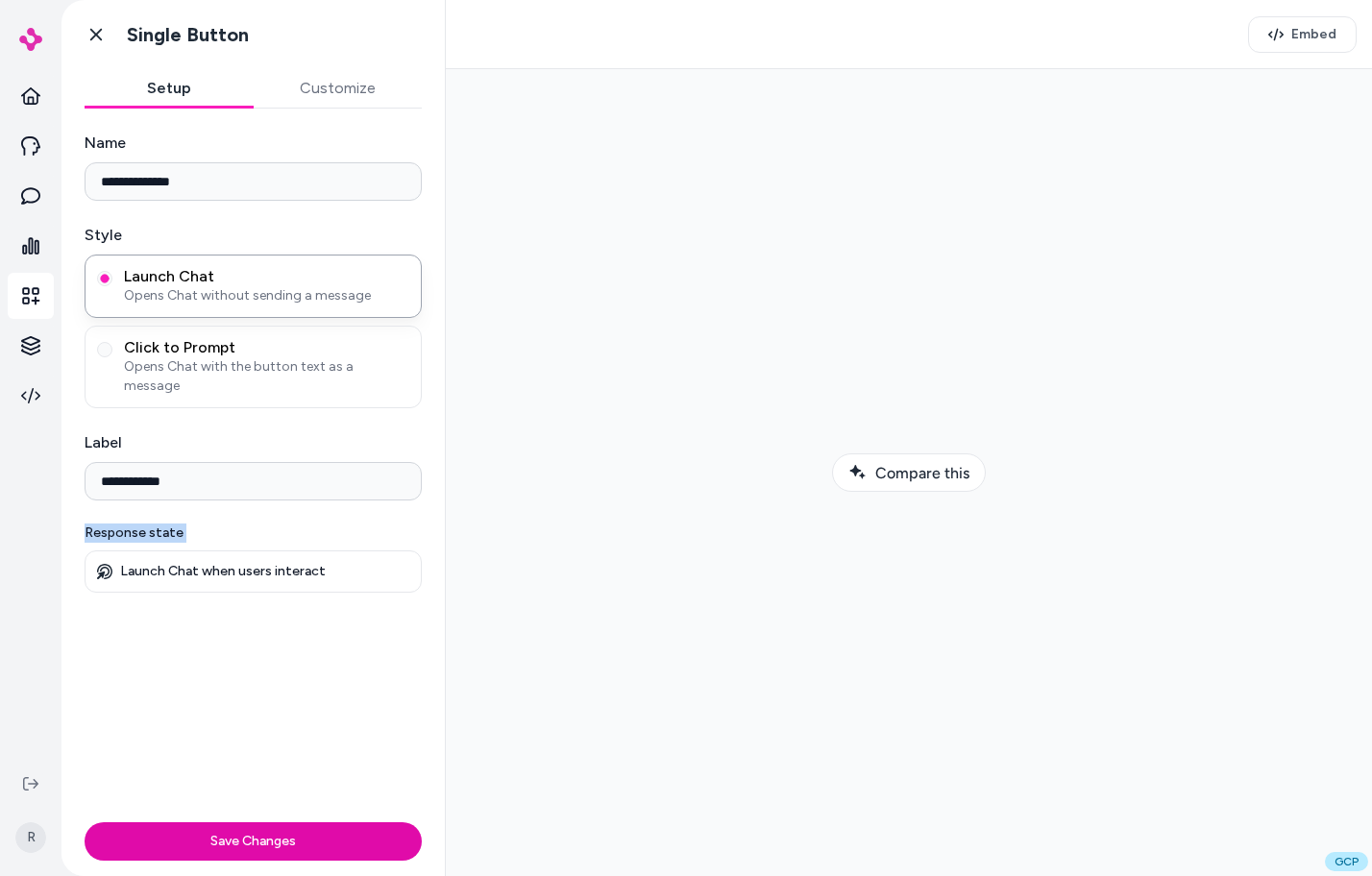 click on "Response state" at bounding box center (253, 533) 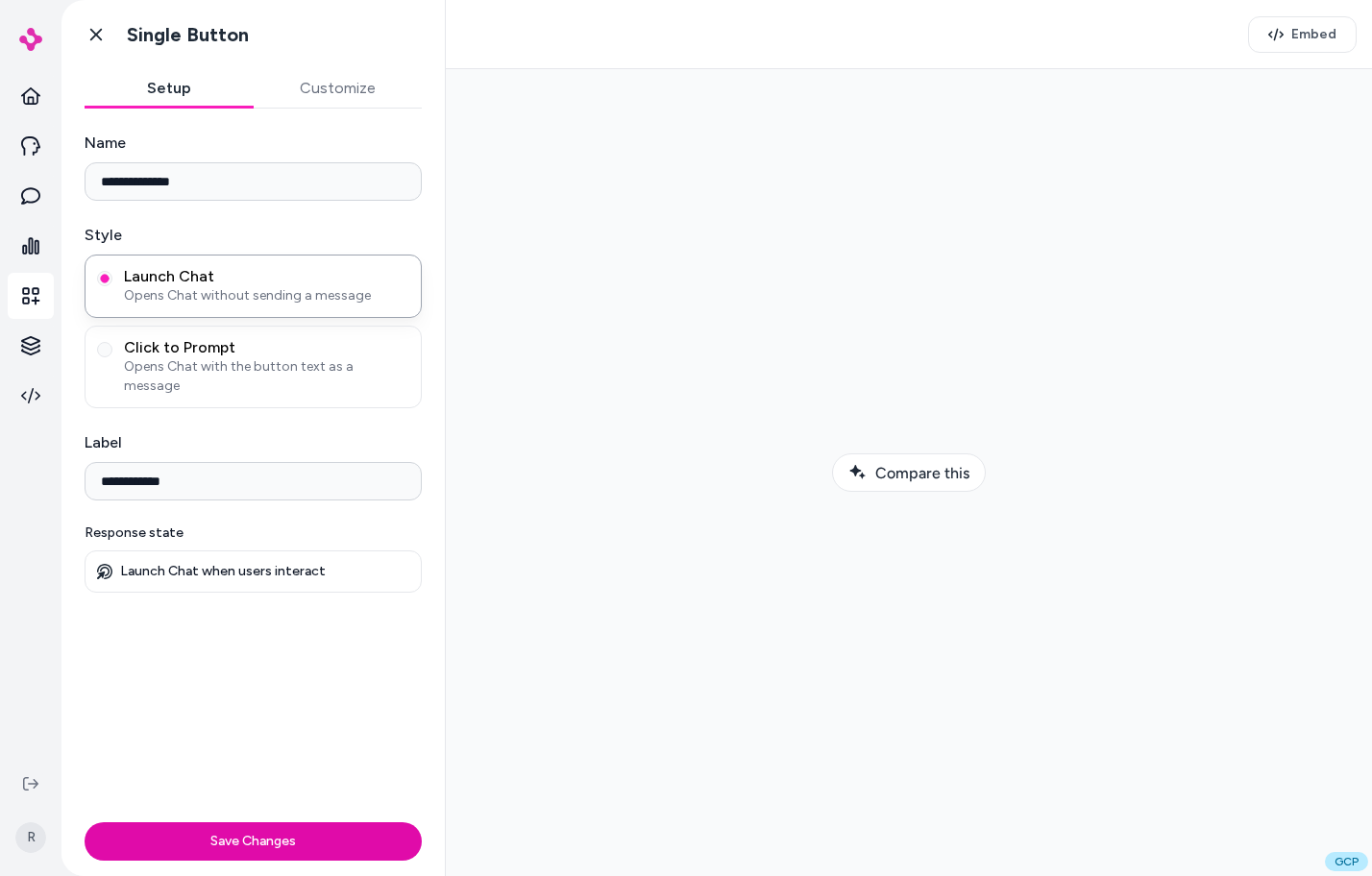 click at bounding box center (909, 473) 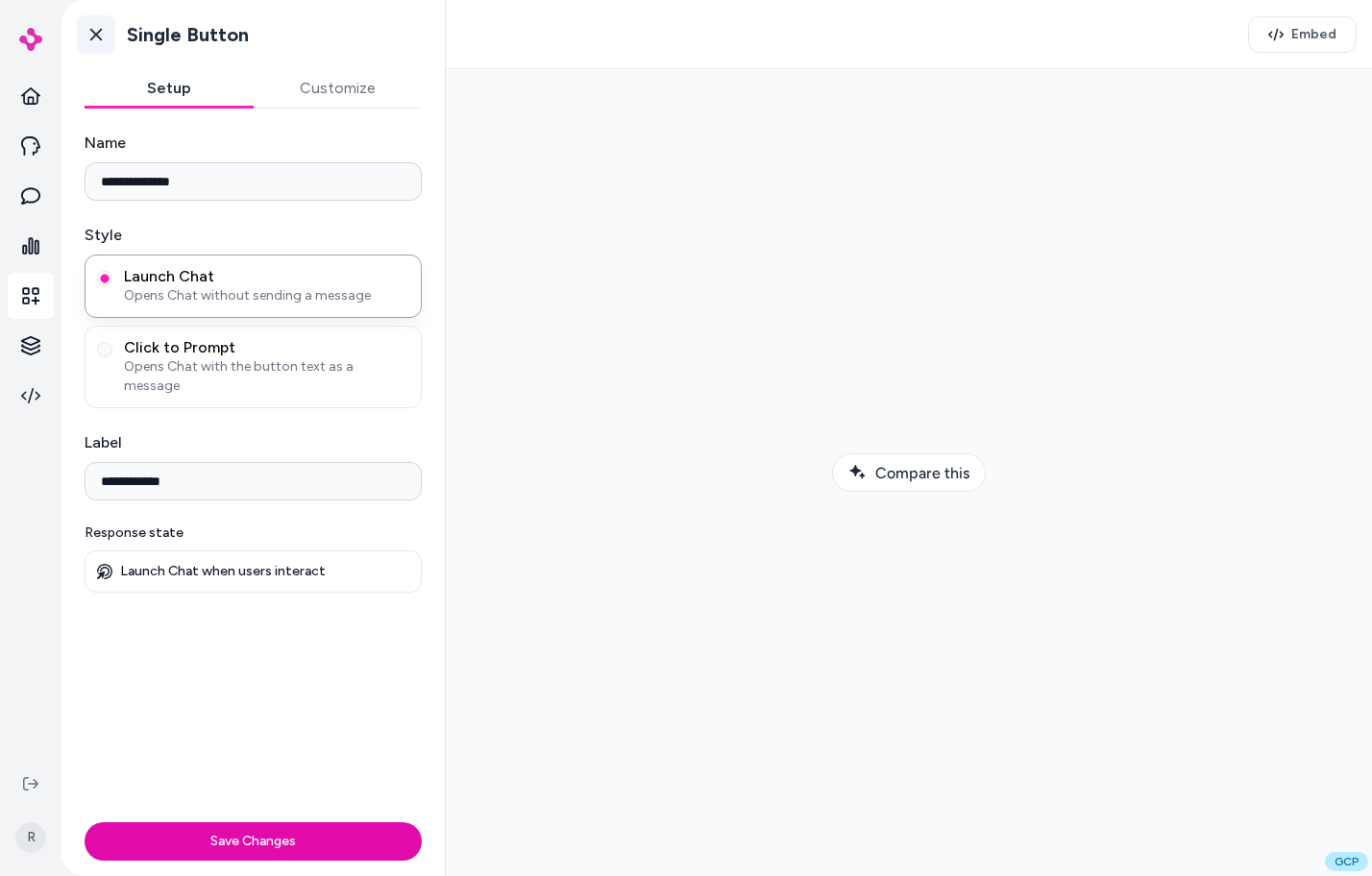 click on "Go back" at bounding box center [96, 35] 